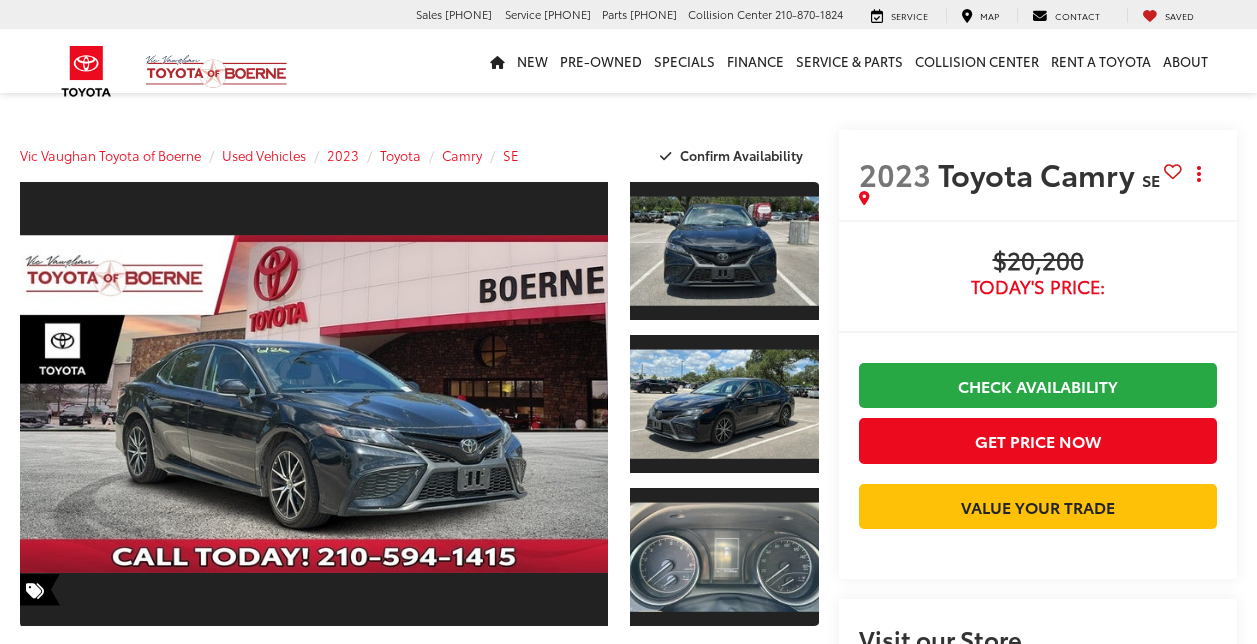 scroll, scrollTop: 0, scrollLeft: 0, axis: both 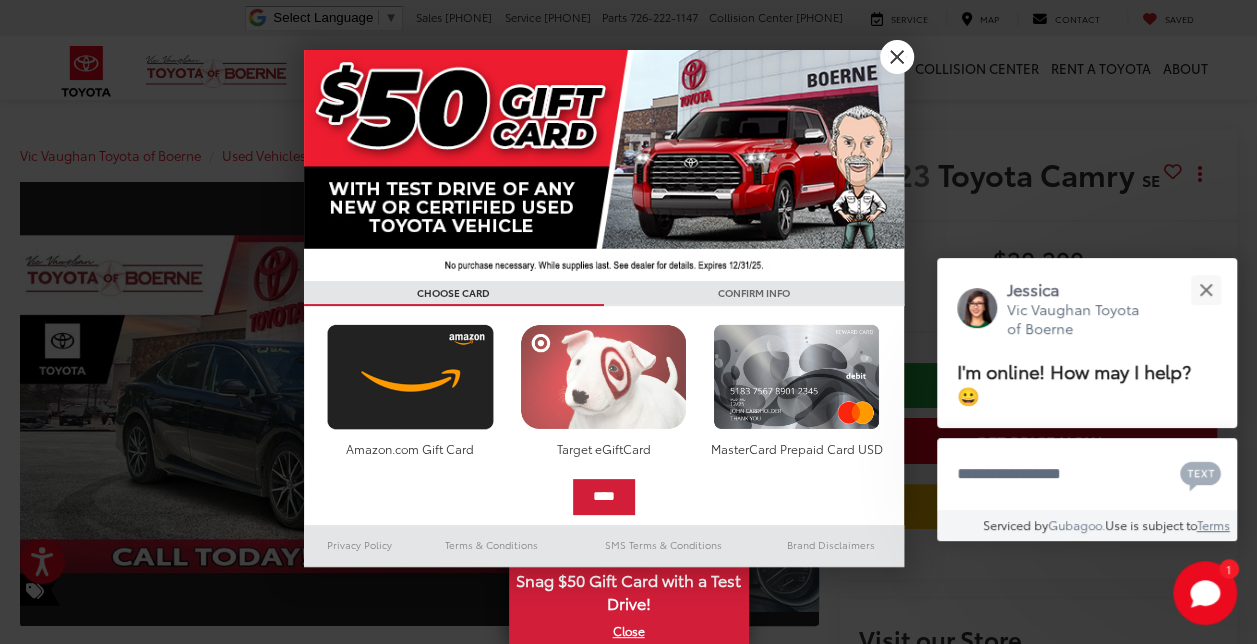 click at bounding box center [603, 377] 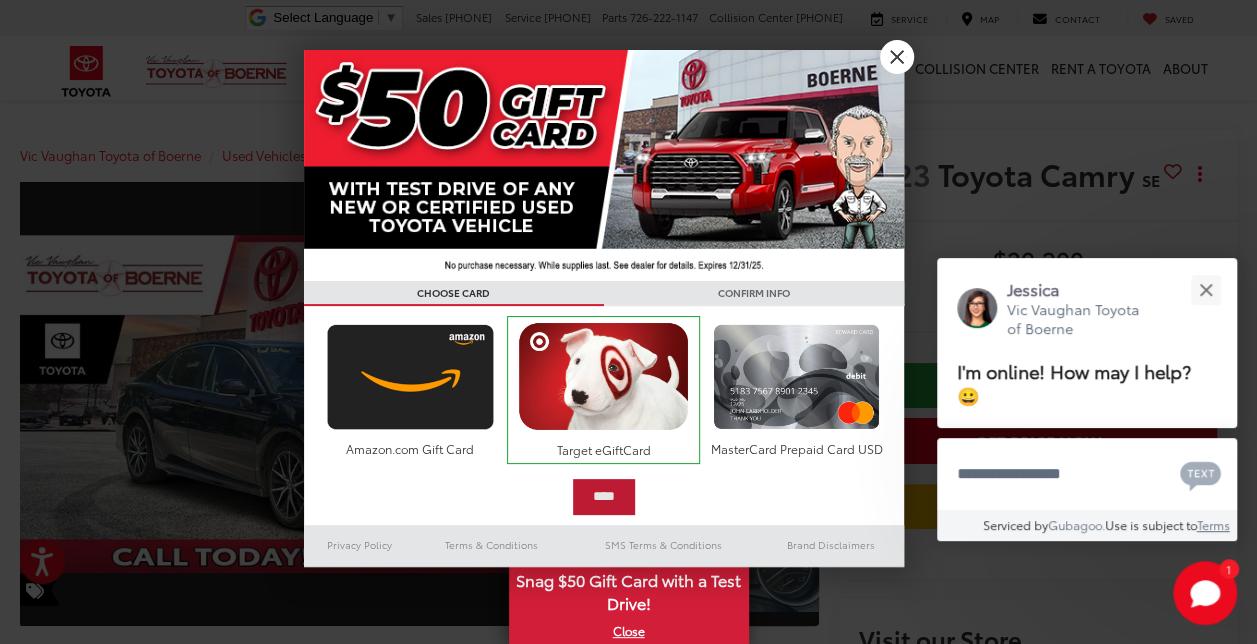 click on "****" at bounding box center [604, 497] 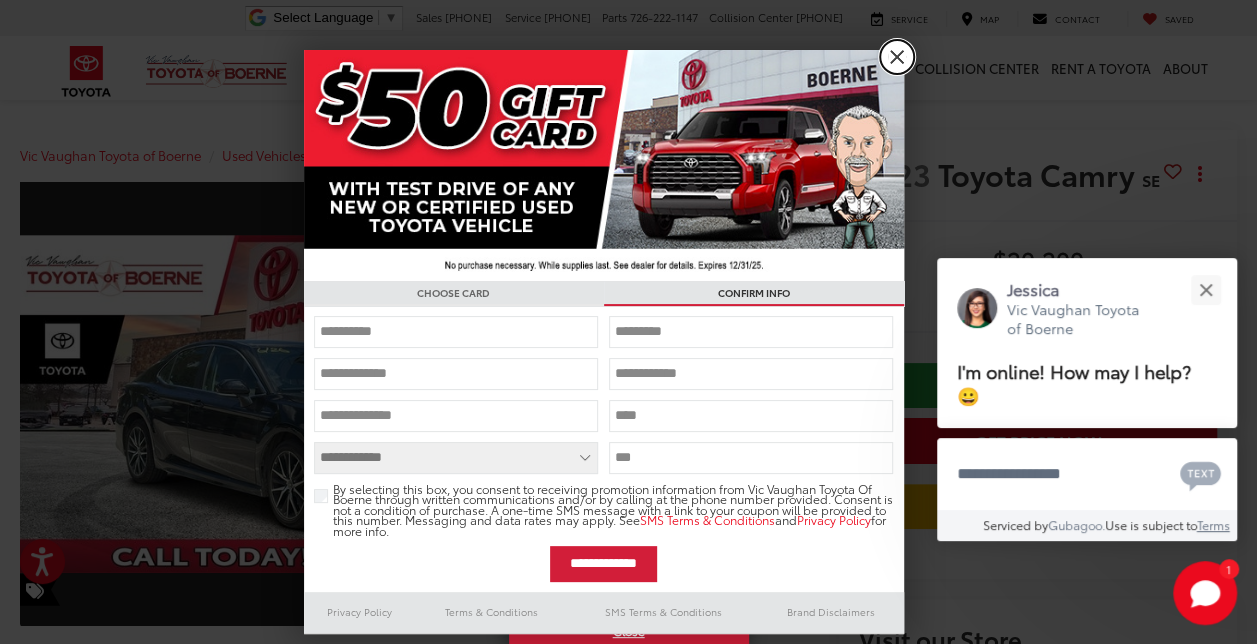 click on "X" at bounding box center [897, 57] 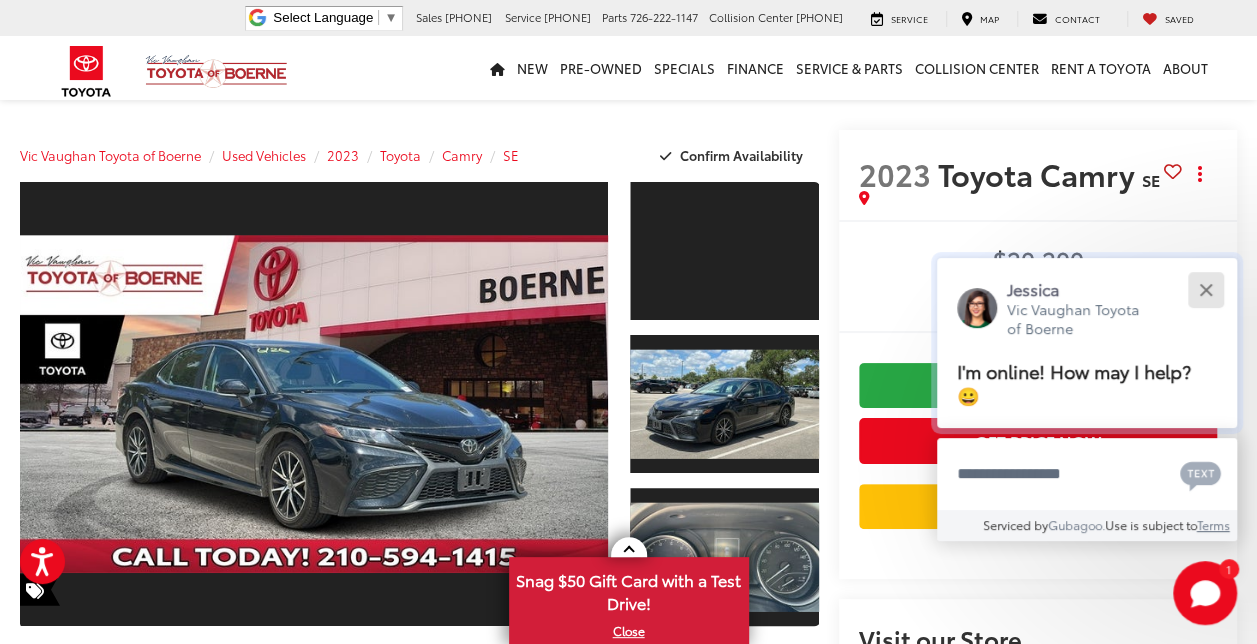 click at bounding box center (1205, 289) 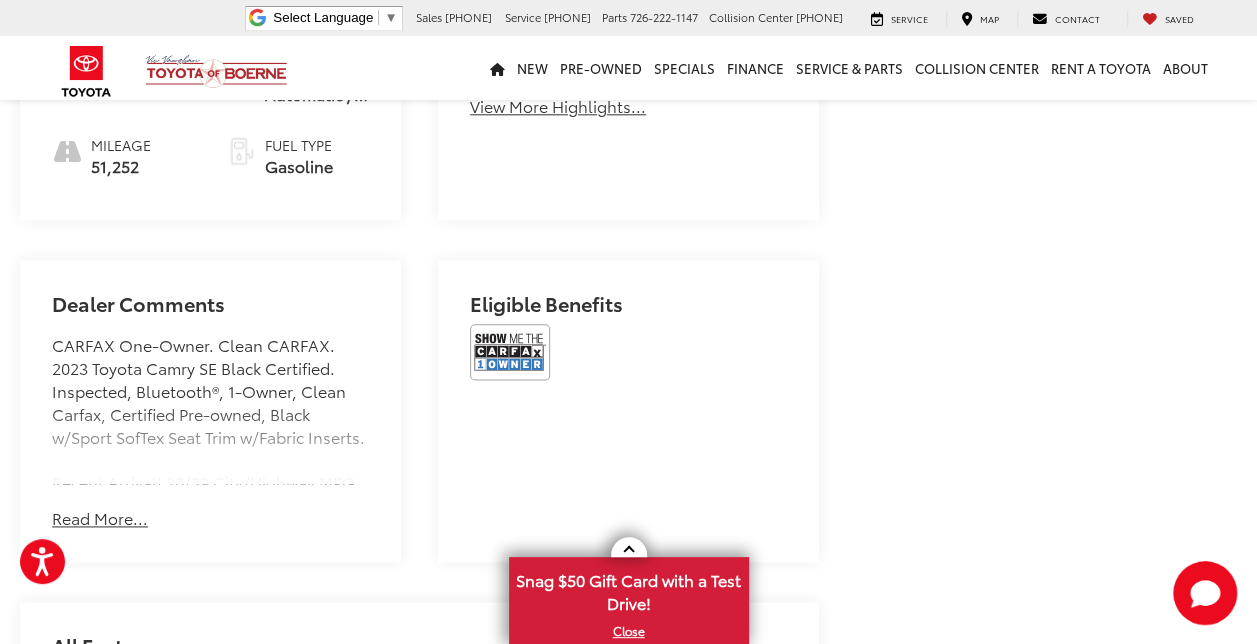 scroll, scrollTop: 1054, scrollLeft: 0, axis: vertical 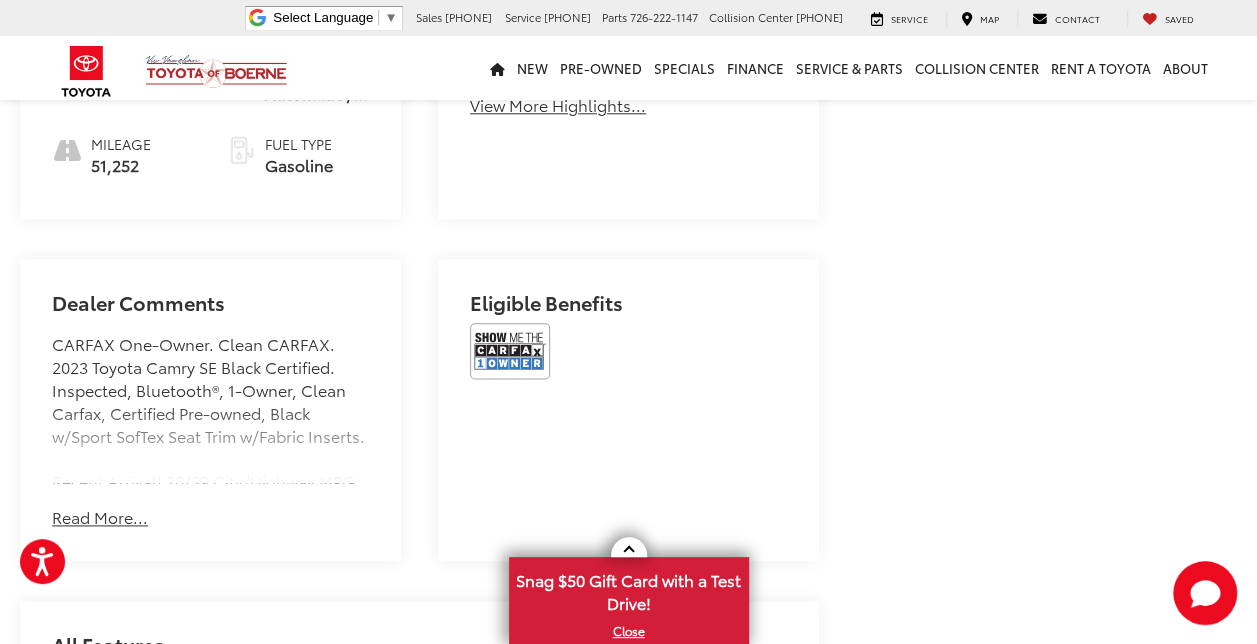click on "Read More..." at bounding box center [100, 517] 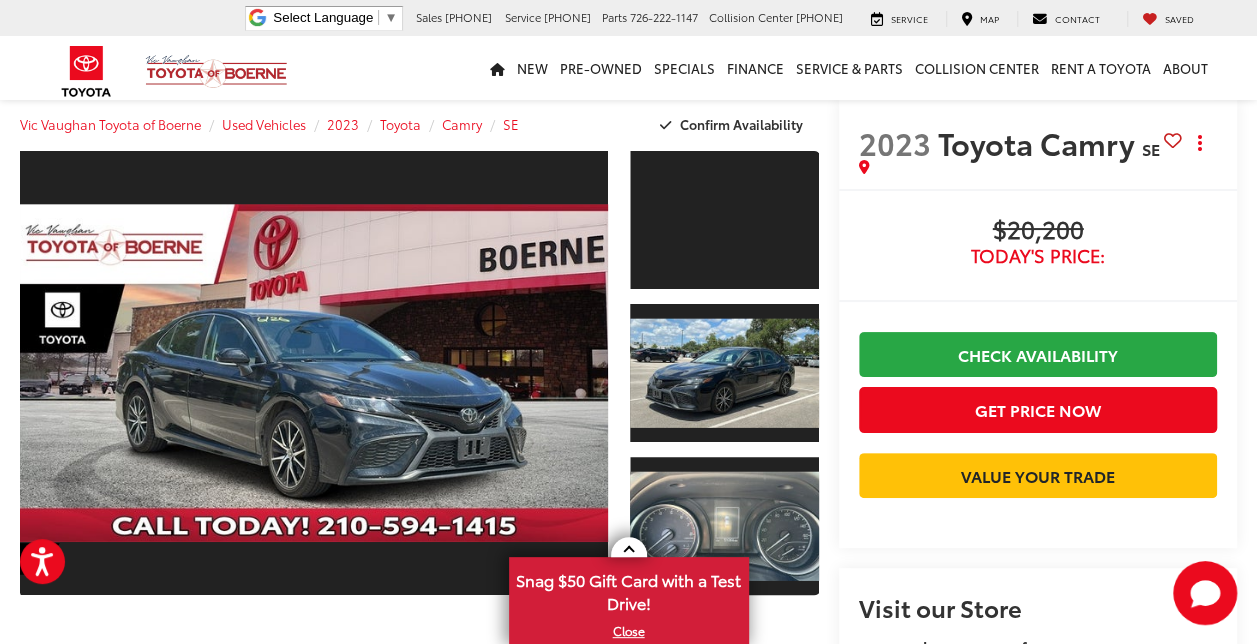 scroll, scrollTop: 30, scrollLeft: 0, axis: vertical 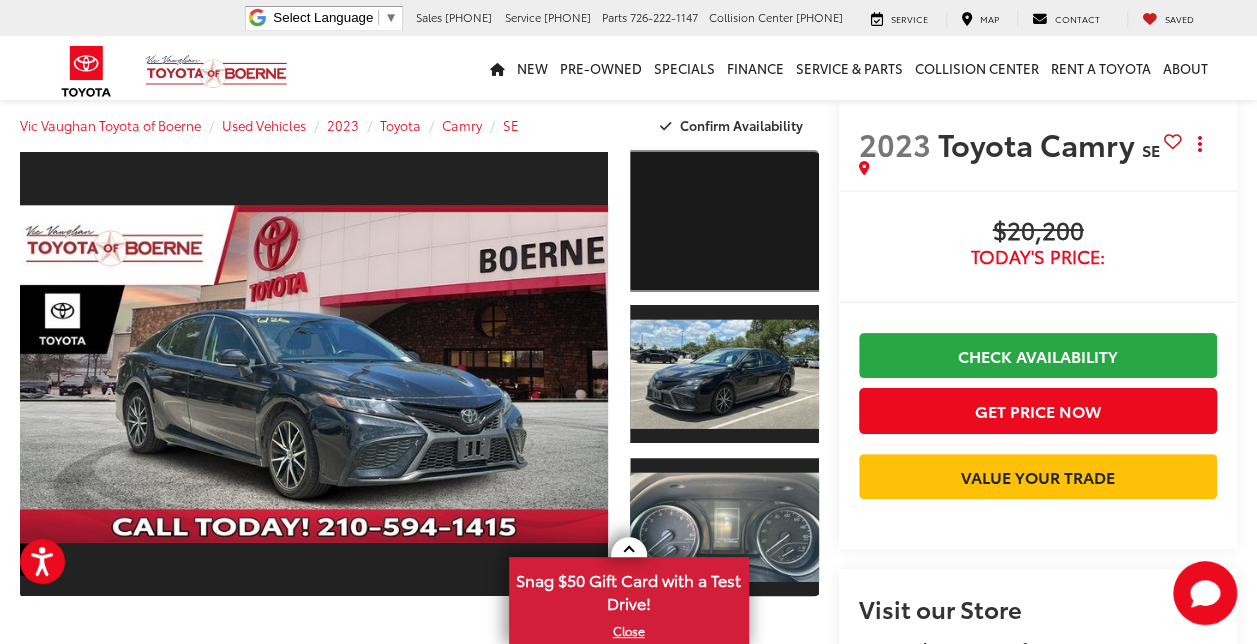 click at bounding box center (724, 221) 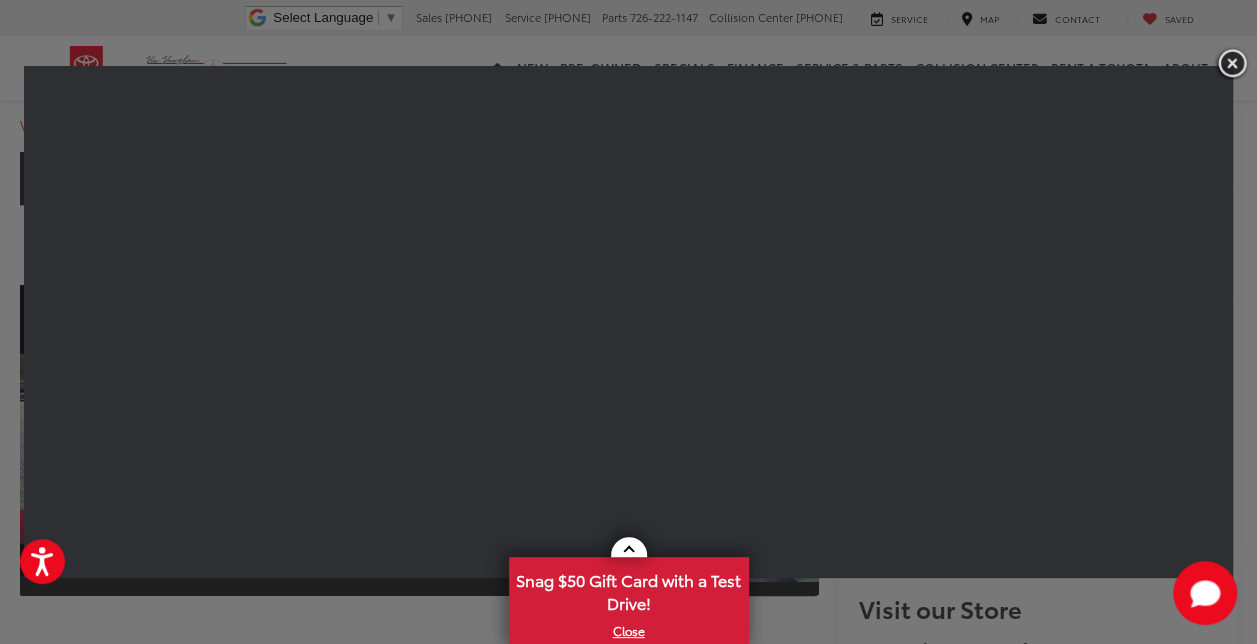 click at bounding box center (1232, 63) 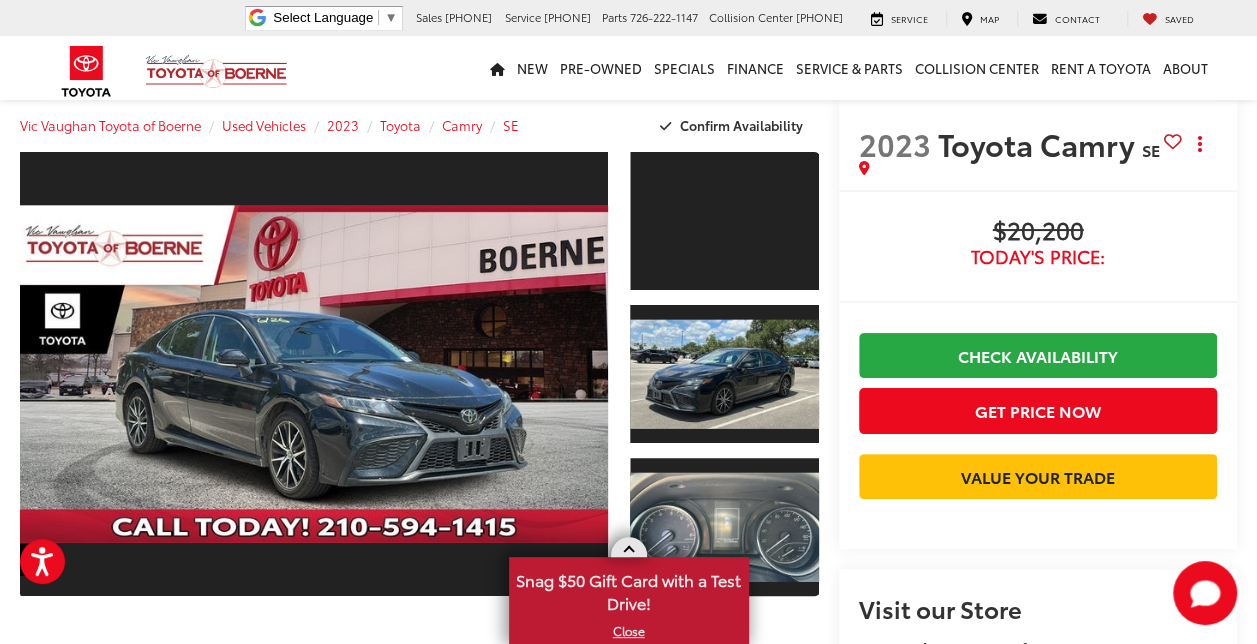 click on "Snag $50 Gift Card with a Test Drive!" at bounding box center (629, 589) 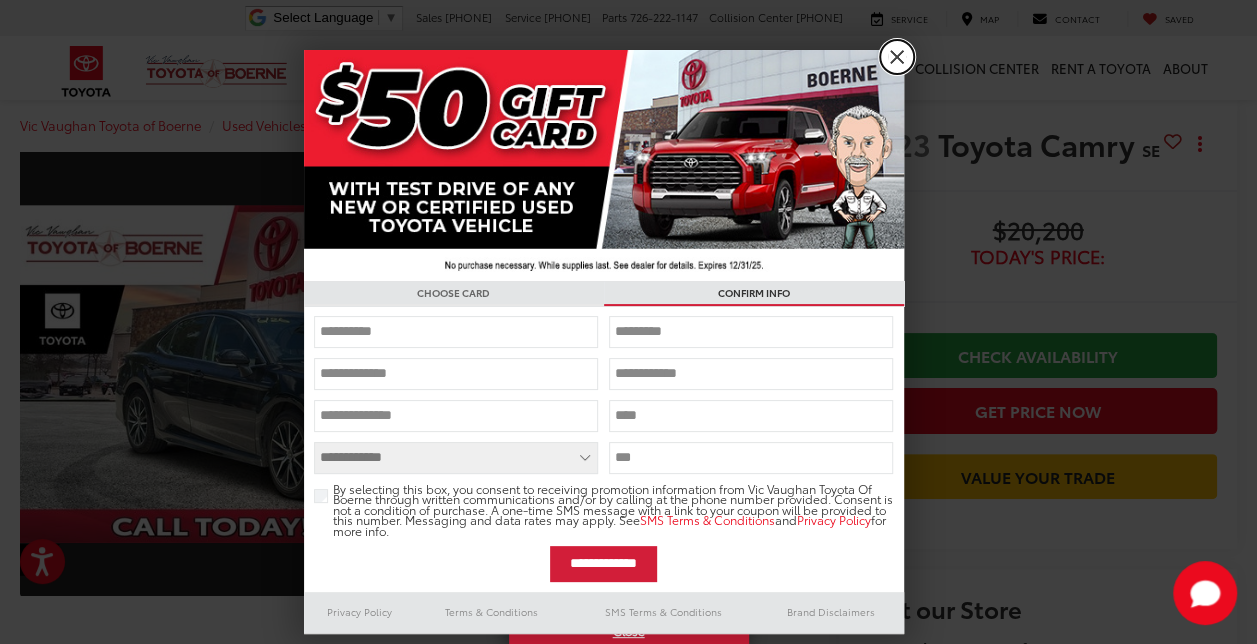 click on "X" at bounding box center (897, 57) 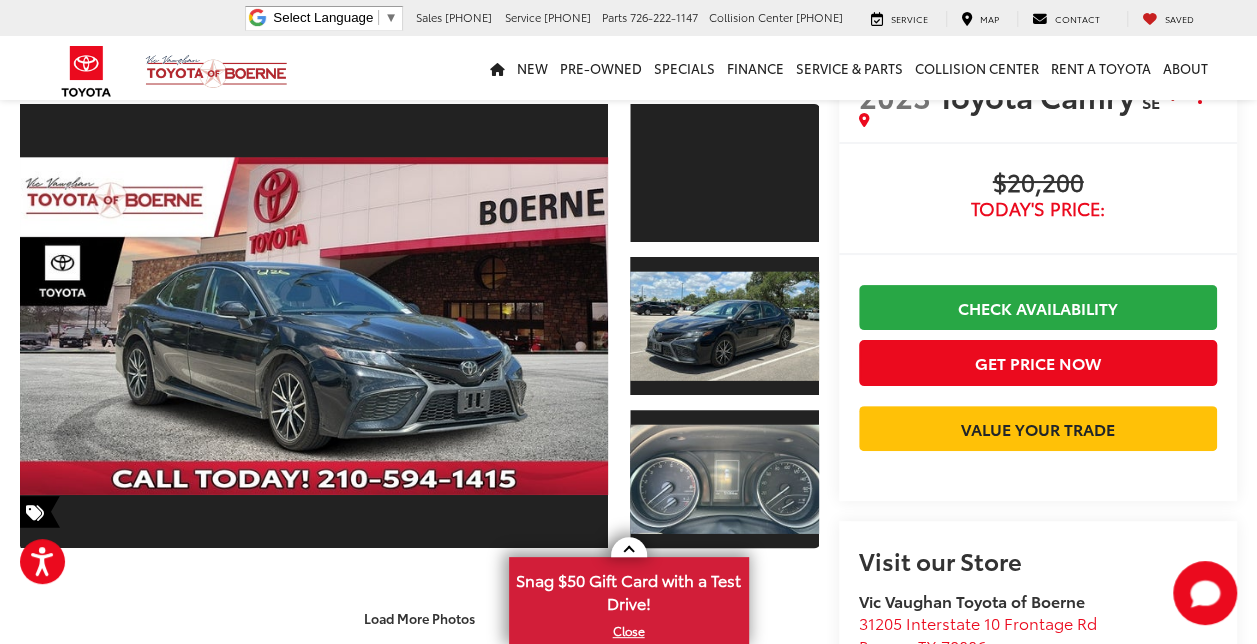 scroll, scrollTop: 0, scrollLeft: 0, axis: both 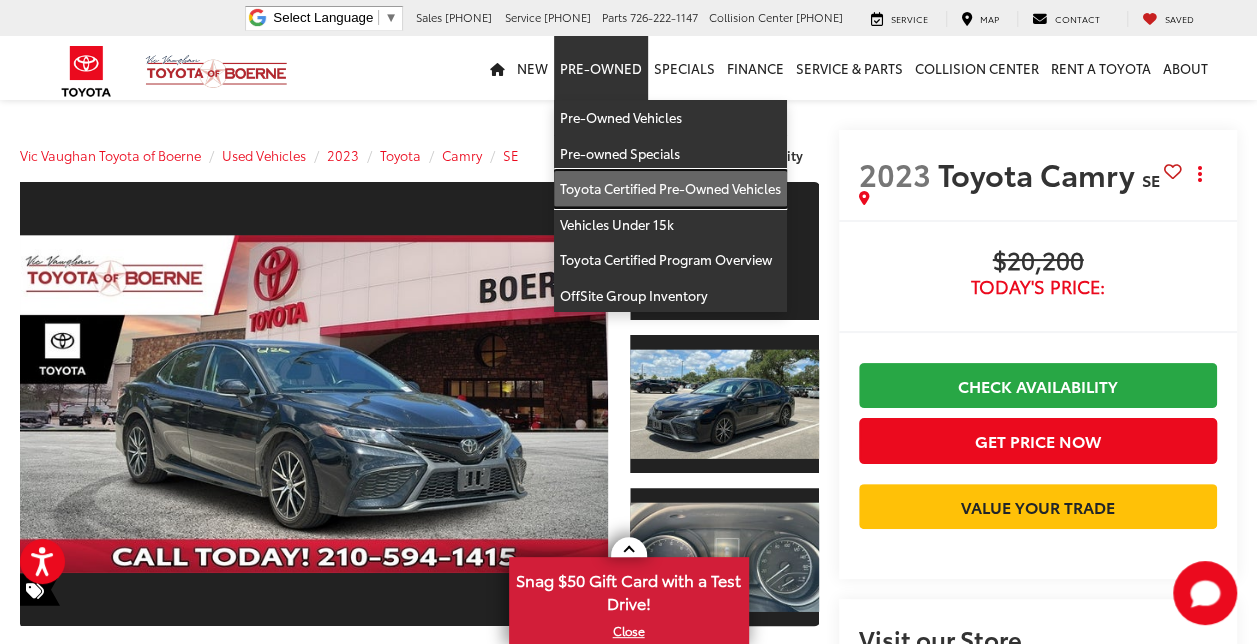 click on "Toyota Certified Pre-Owned Vehicles" at bounding box center [670, 189] 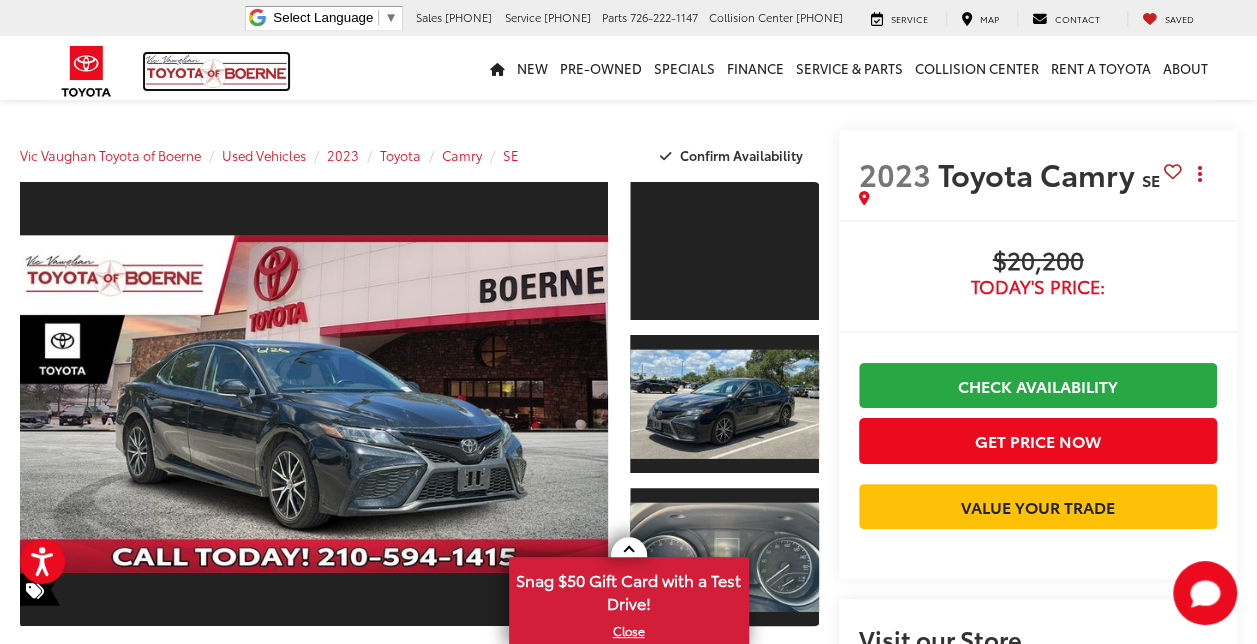 click at bounding box center (216, 71) 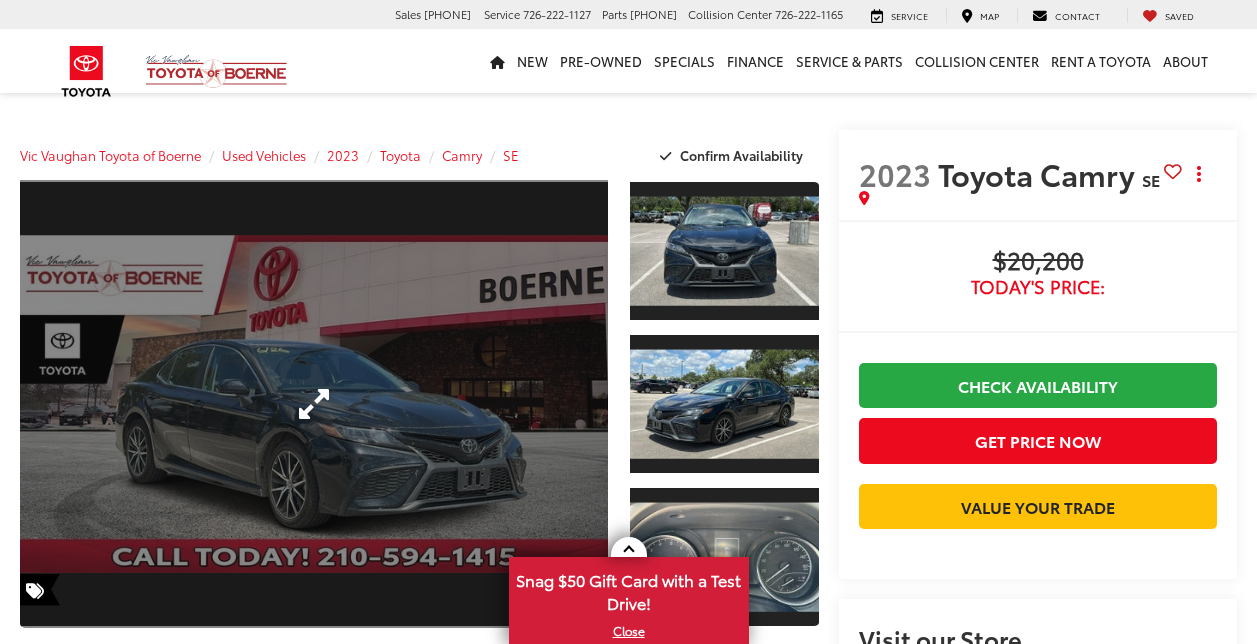 scroll, scrollTop: 0, scrollLeft: 0, axis: both 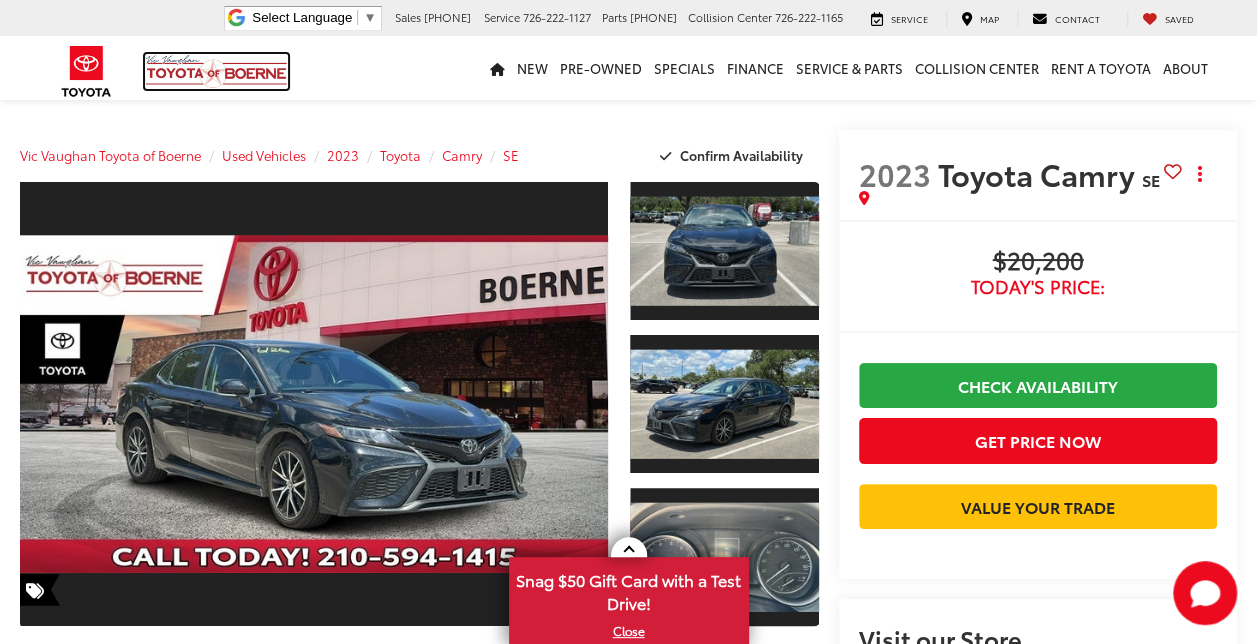 click at bounding box center (216, 71) 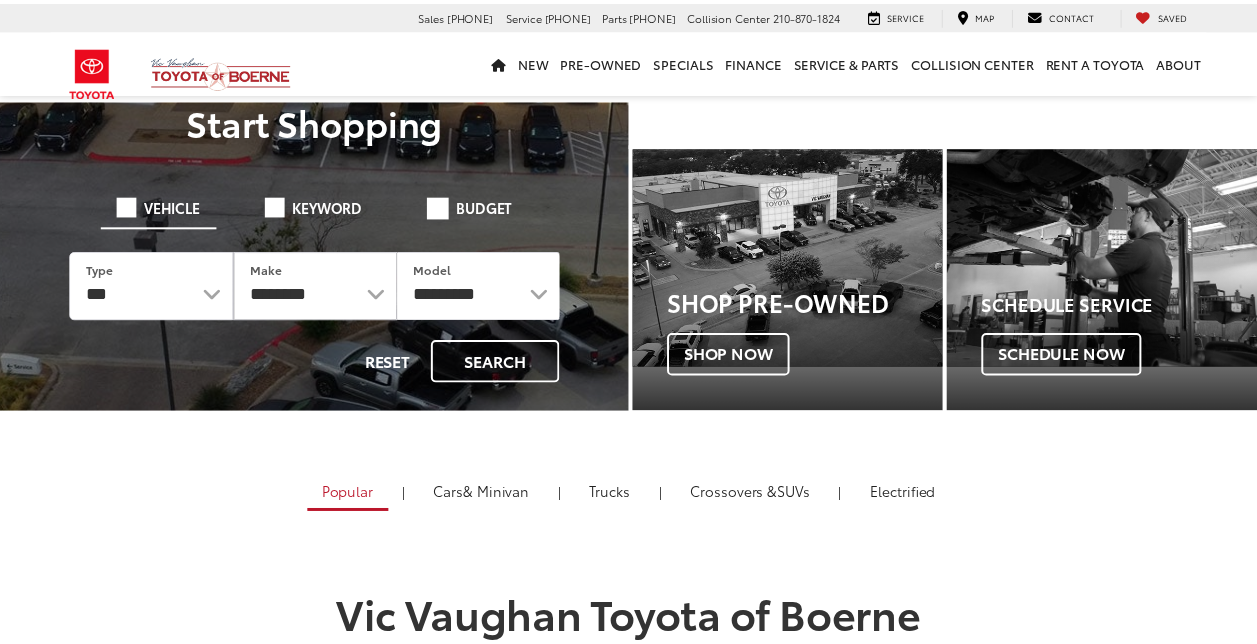 scroll, scrollTop: 0, scrollLeft: 0, axis: both 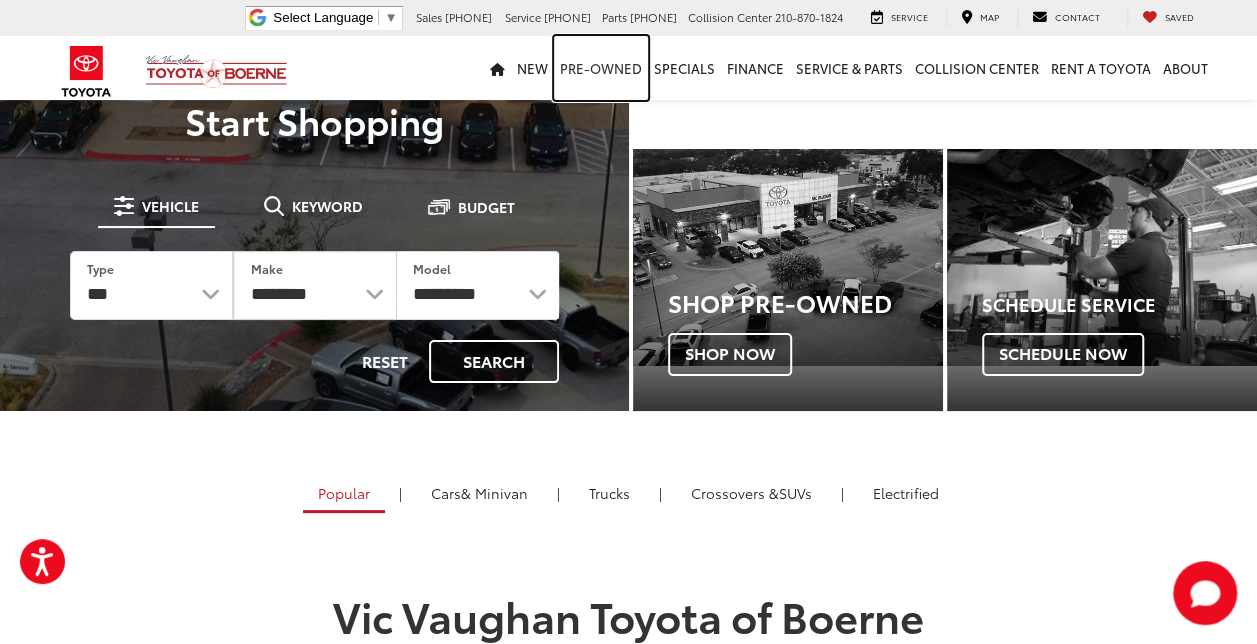 click on "Pre-Owned" at bounding box center [601, 68] 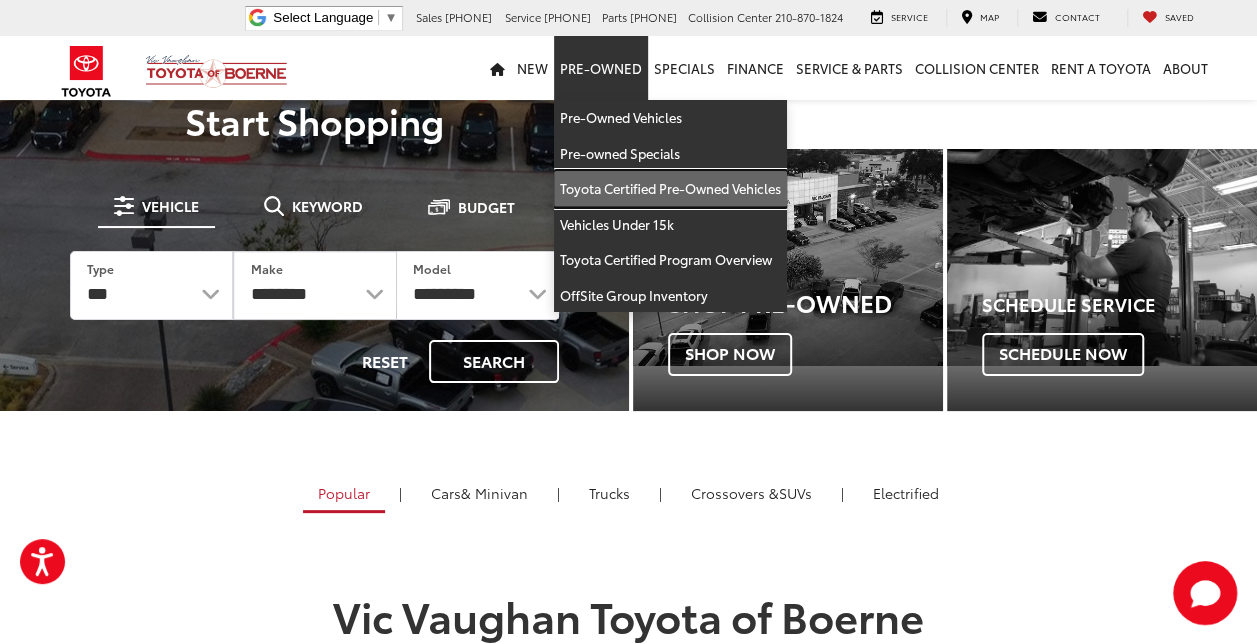 click on "Toyota Certified Pre-Owned Vehicles" at bounding box center (670, 189) 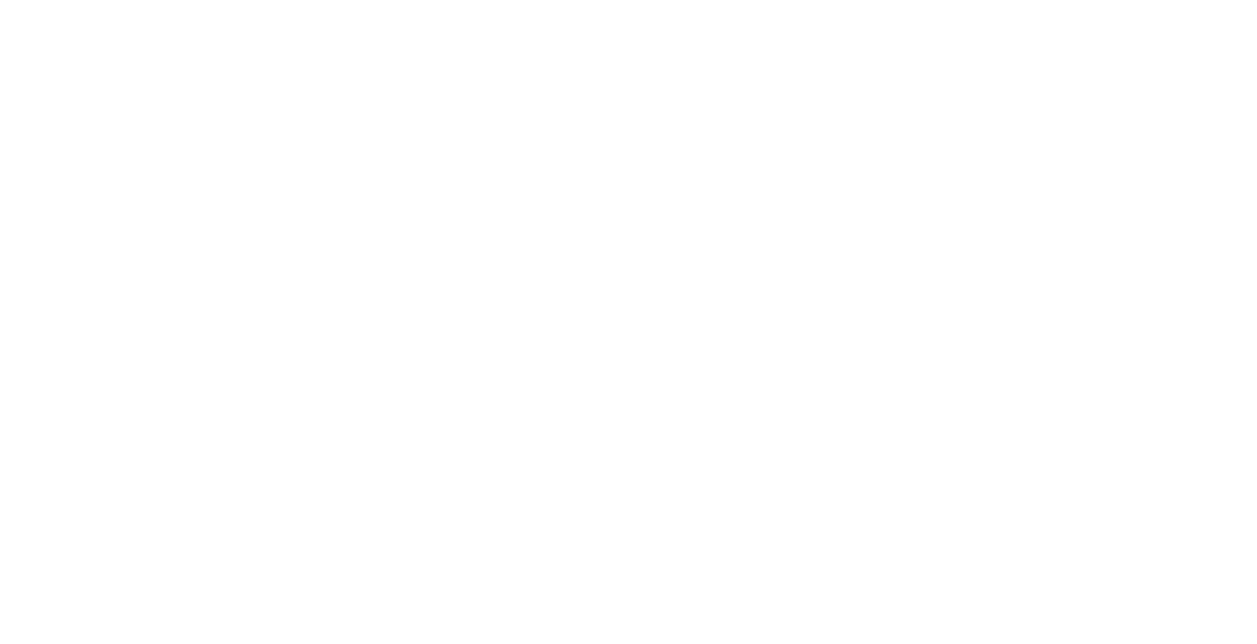 scroll, scrollTop: 0, scrollLeft: 0, axis: both 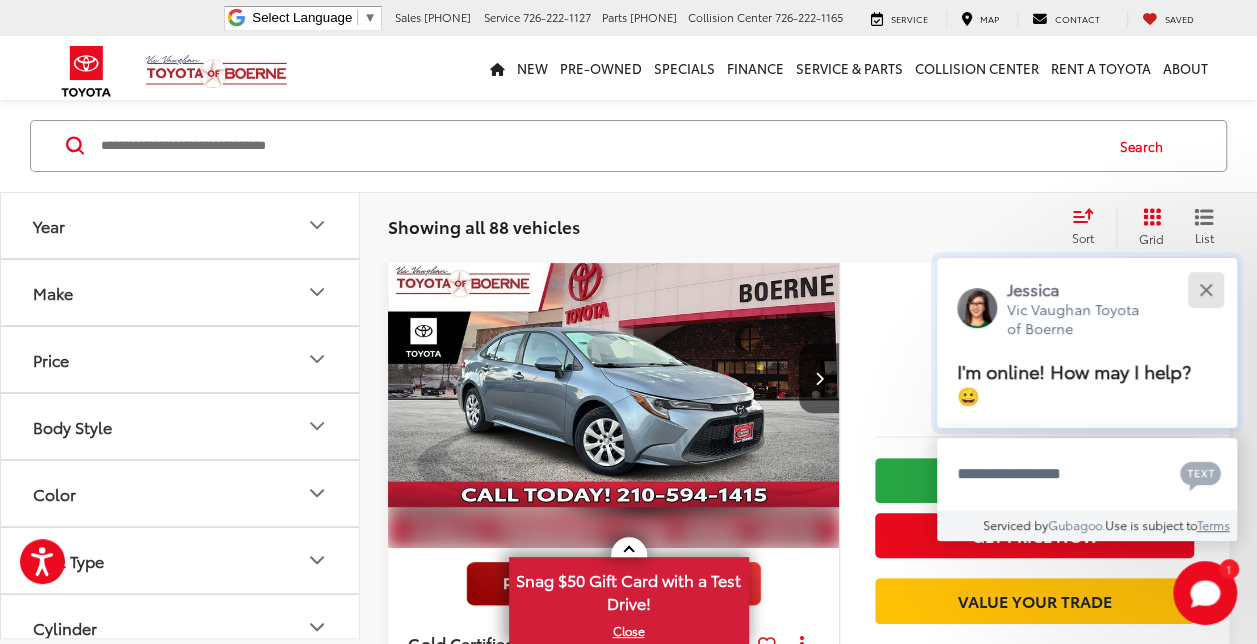 click at bounding box center (1205, 289) 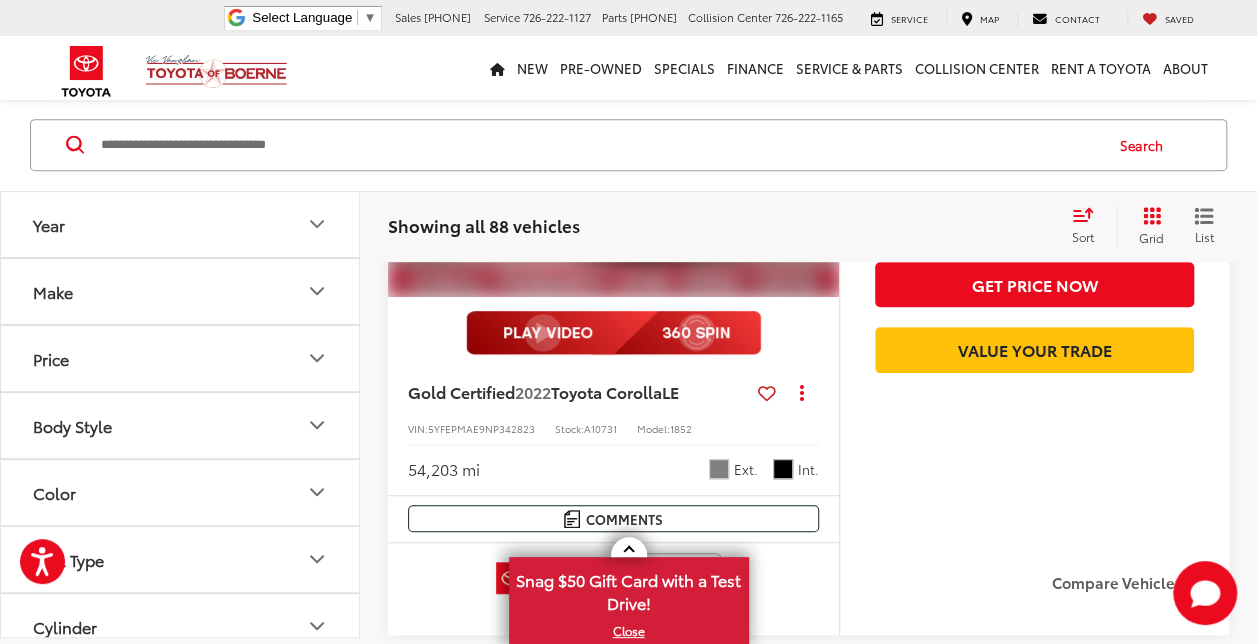 scroll, scrollTop: 402, scrollLeft: 0, axis: vertical 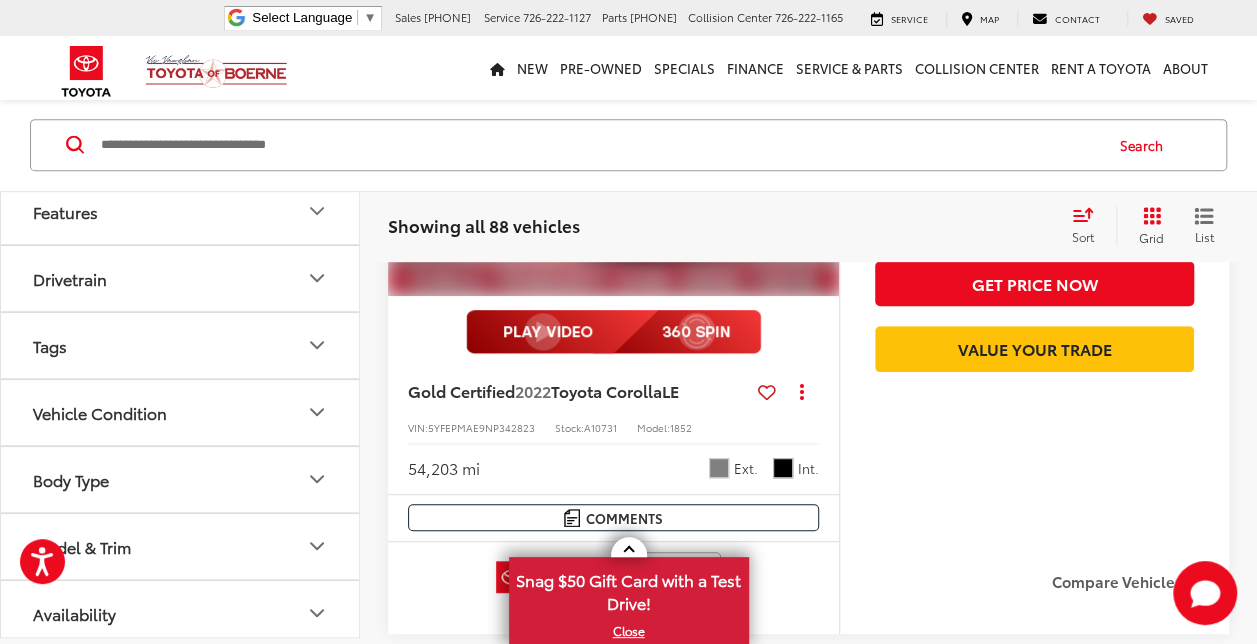 click on "Model & Trim" at bounding box center (181, 546) 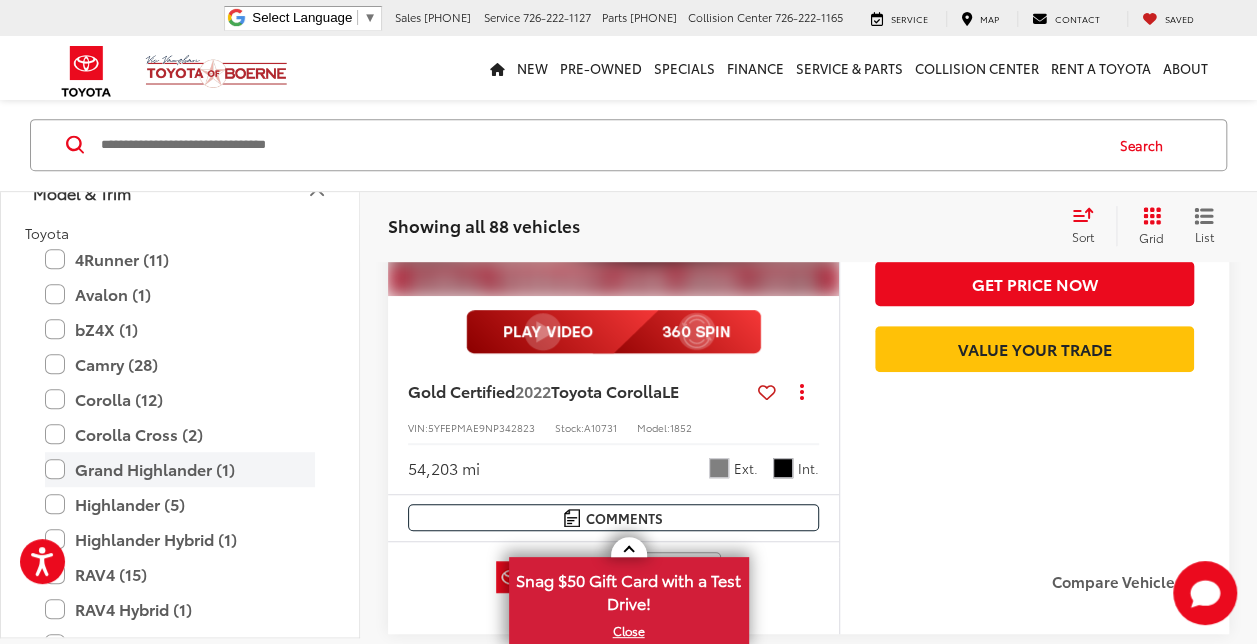 scroll, scrollTop: 826, scrollLeft: 0, axis: vertical 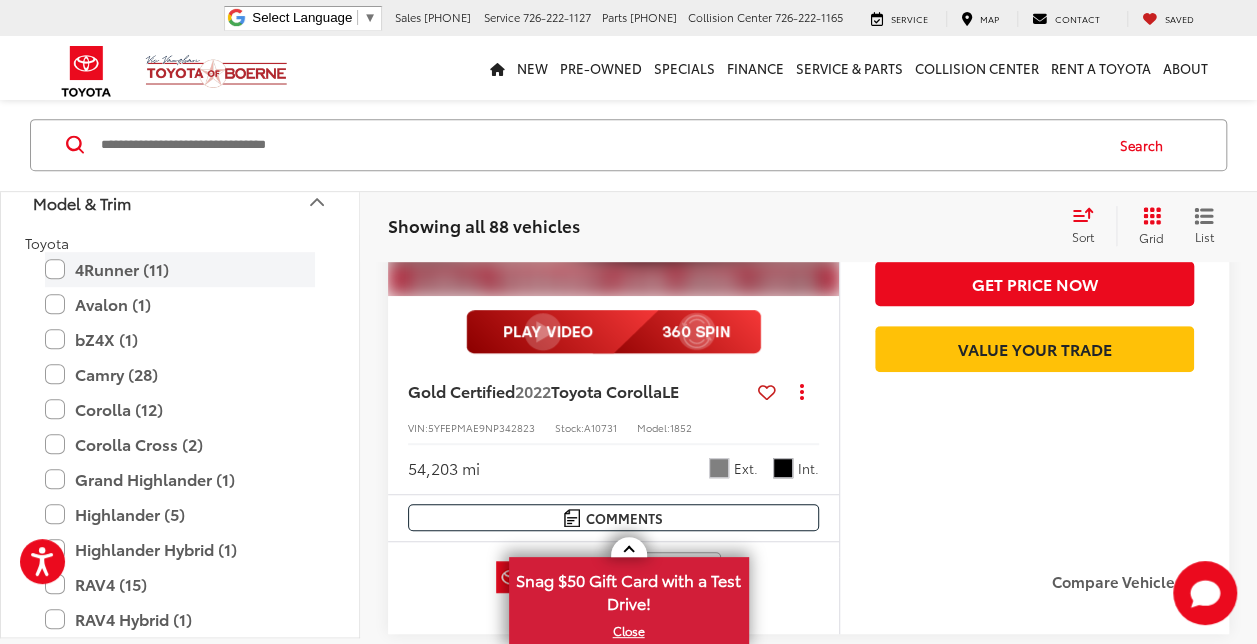 click on "4Runner (11)" at bounding box center [180, 269] 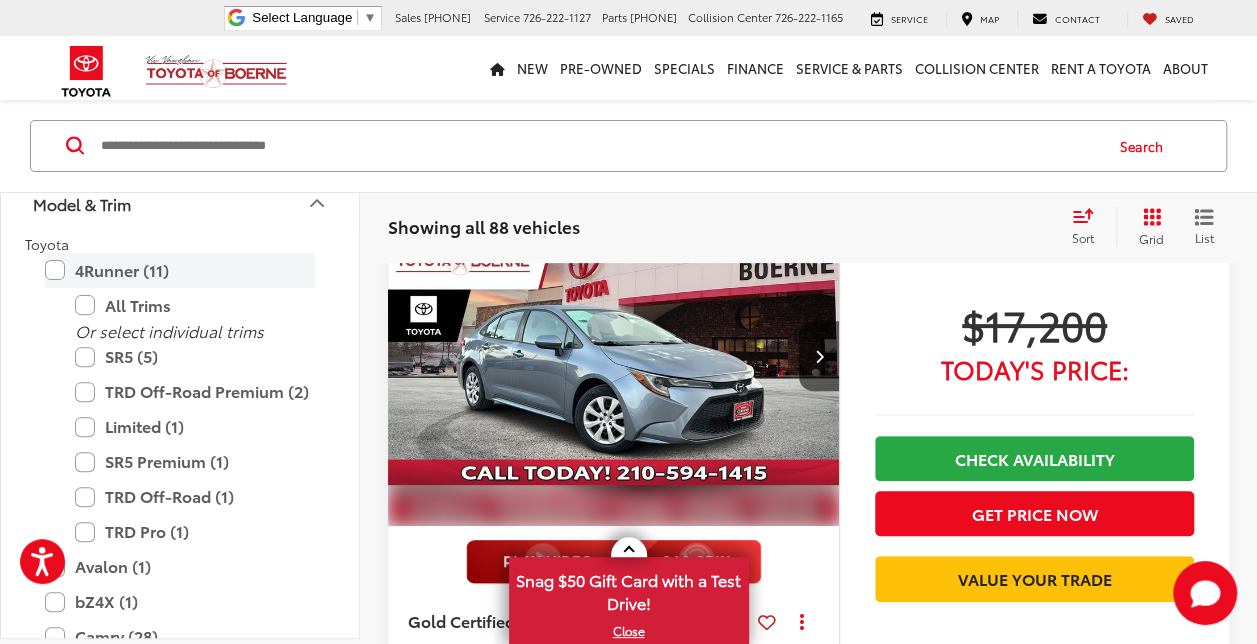scroll, scrollTop: 94, scrollLeft: 0, axis: vertical 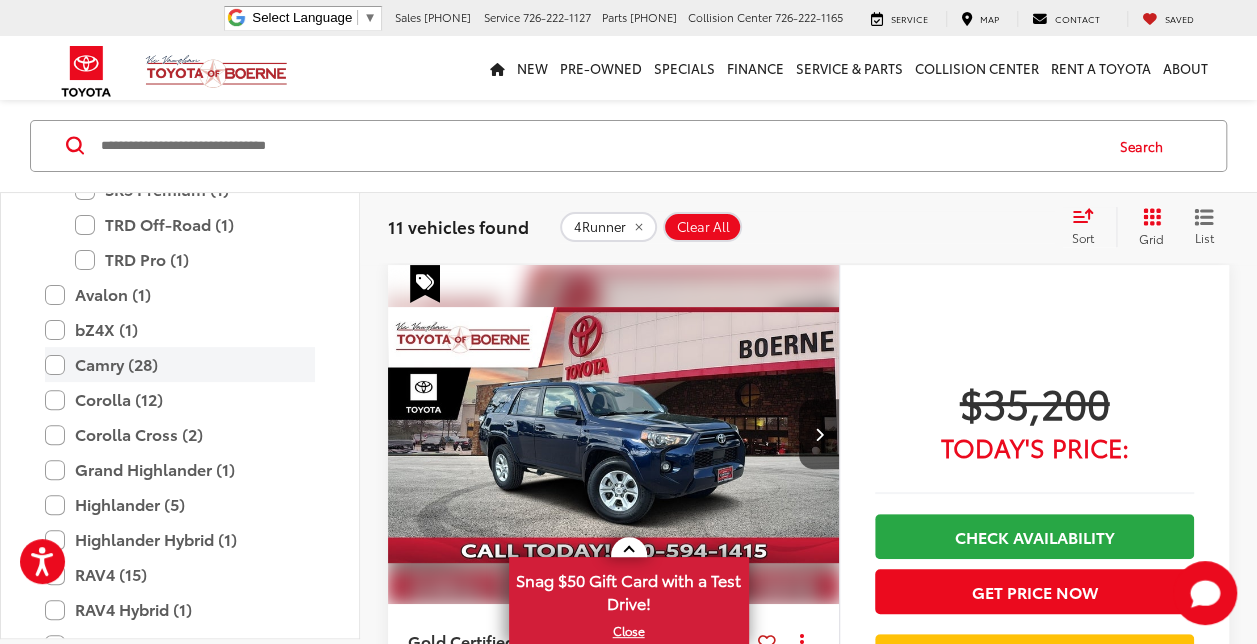 click on "Camry (28)" at bounding box center (180, 364) 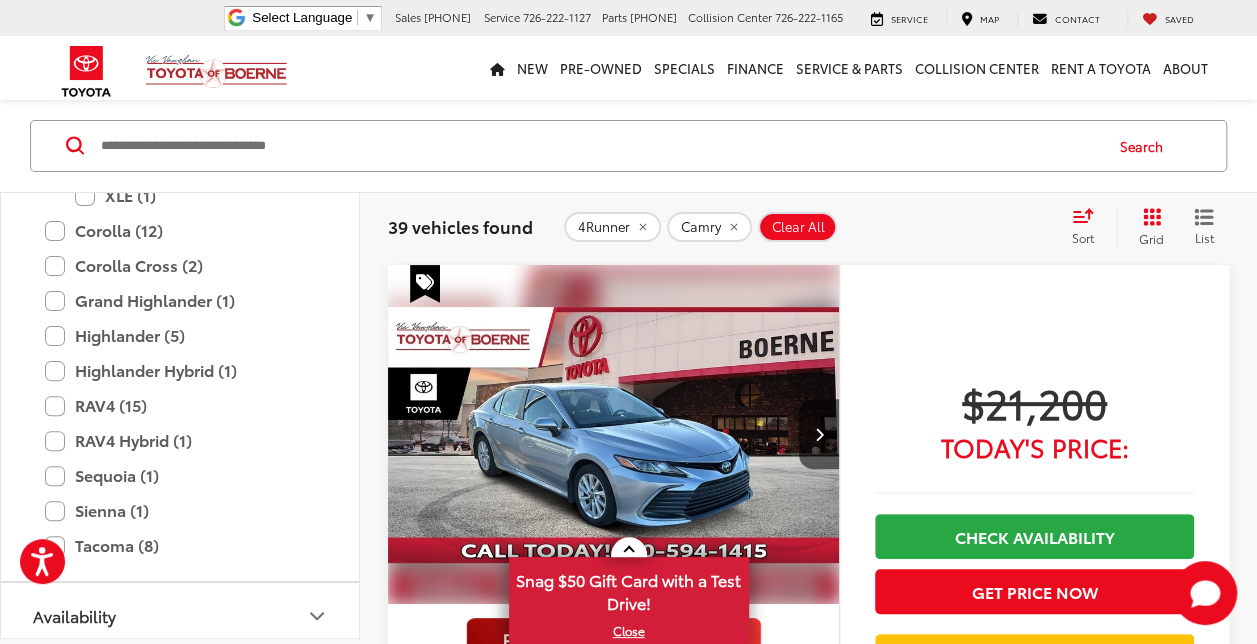 scroll, scrollTop: 1495, scrollLeft: 0, axis: vertical 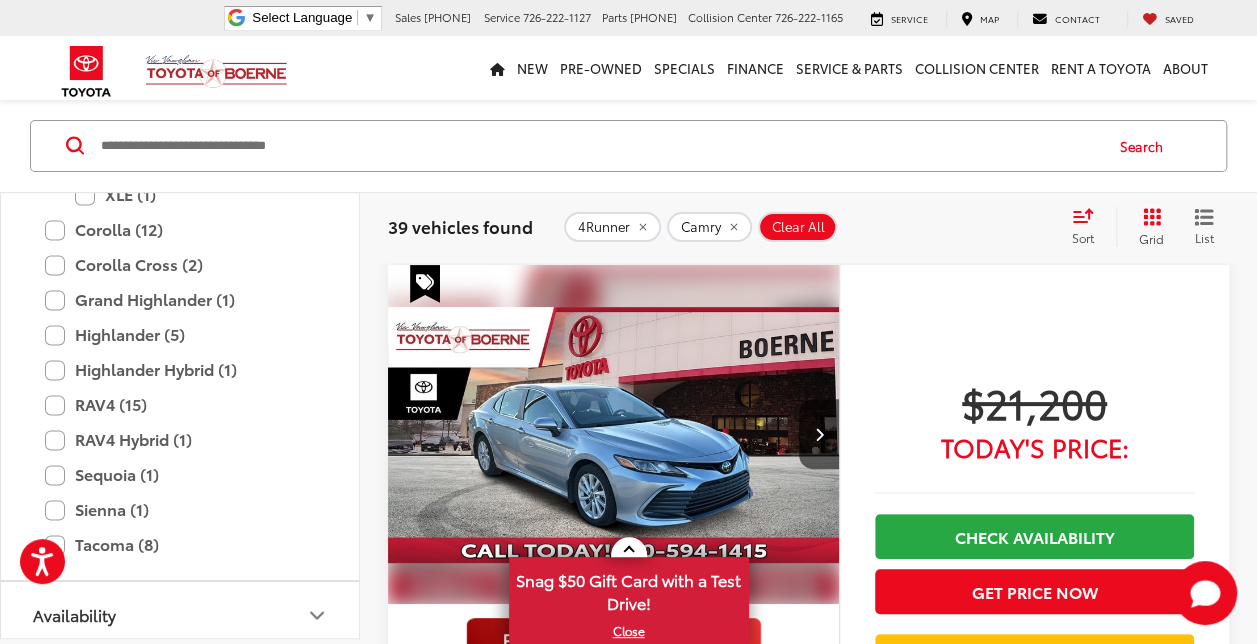 click 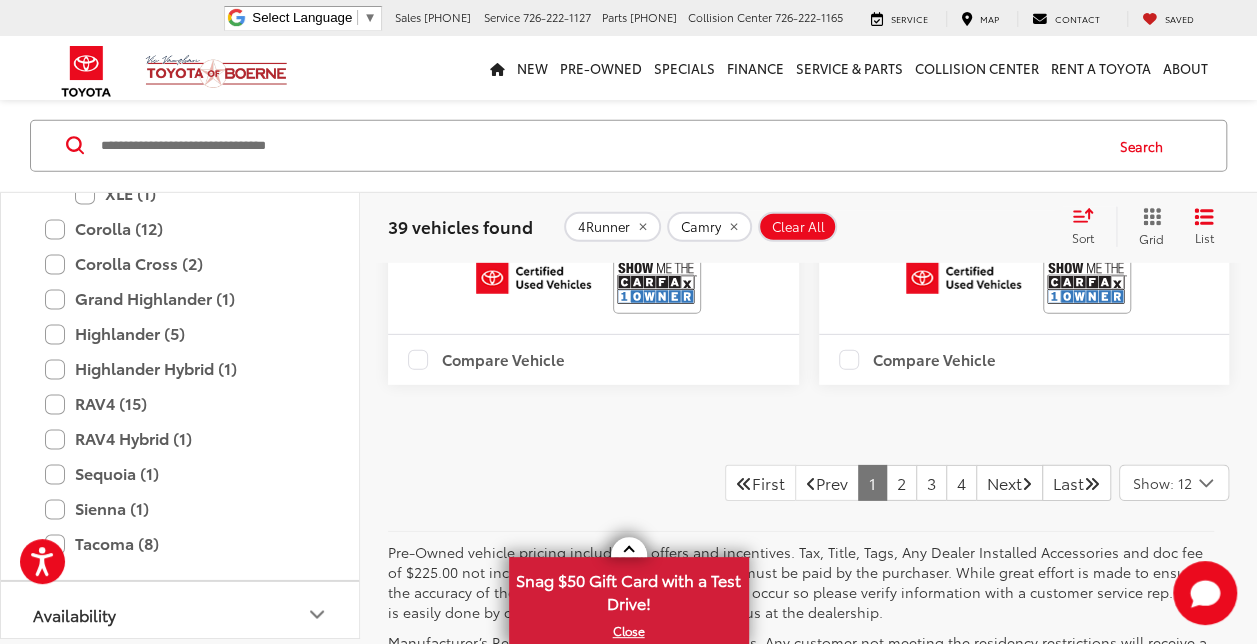 scroll, scrollTop: 6605, scrollLeft: 0, axis: vertical 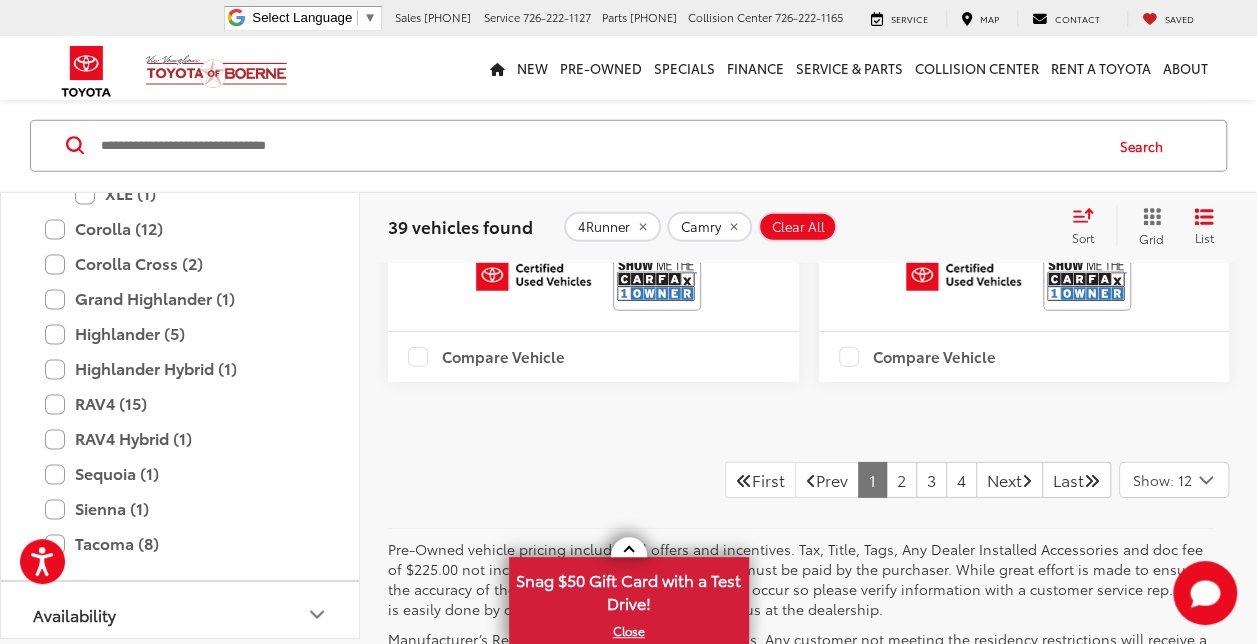 click on "Sort" at bounding box center [1089, 226] 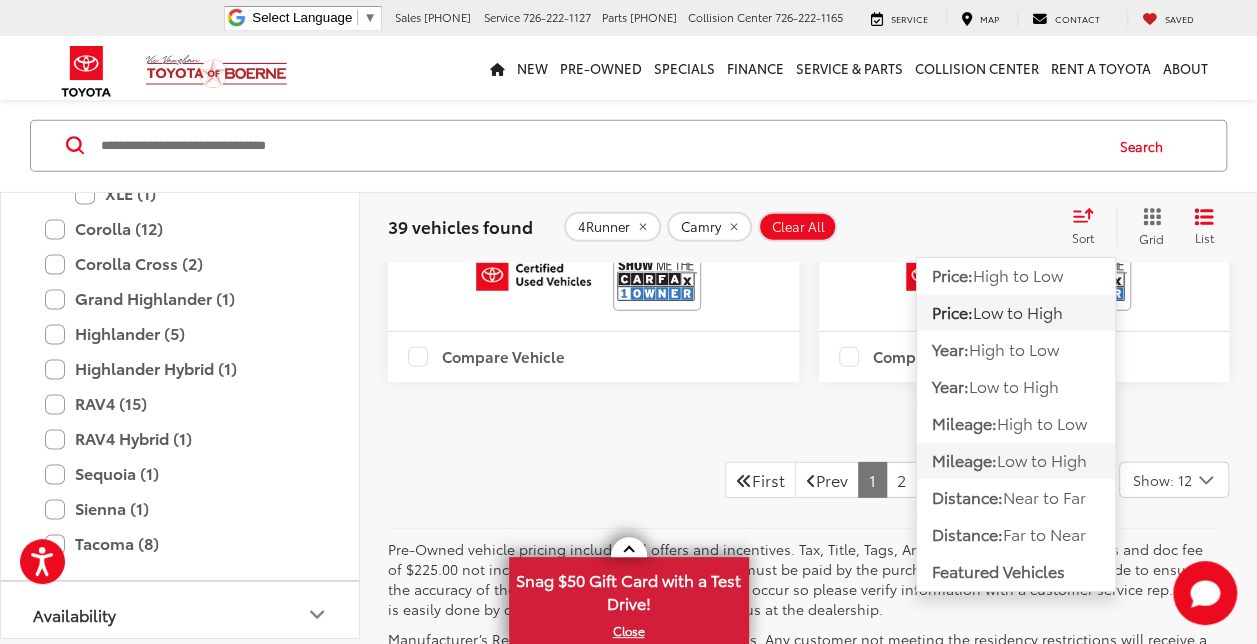 click on "Low to High" at bounding box center [1042, 459] 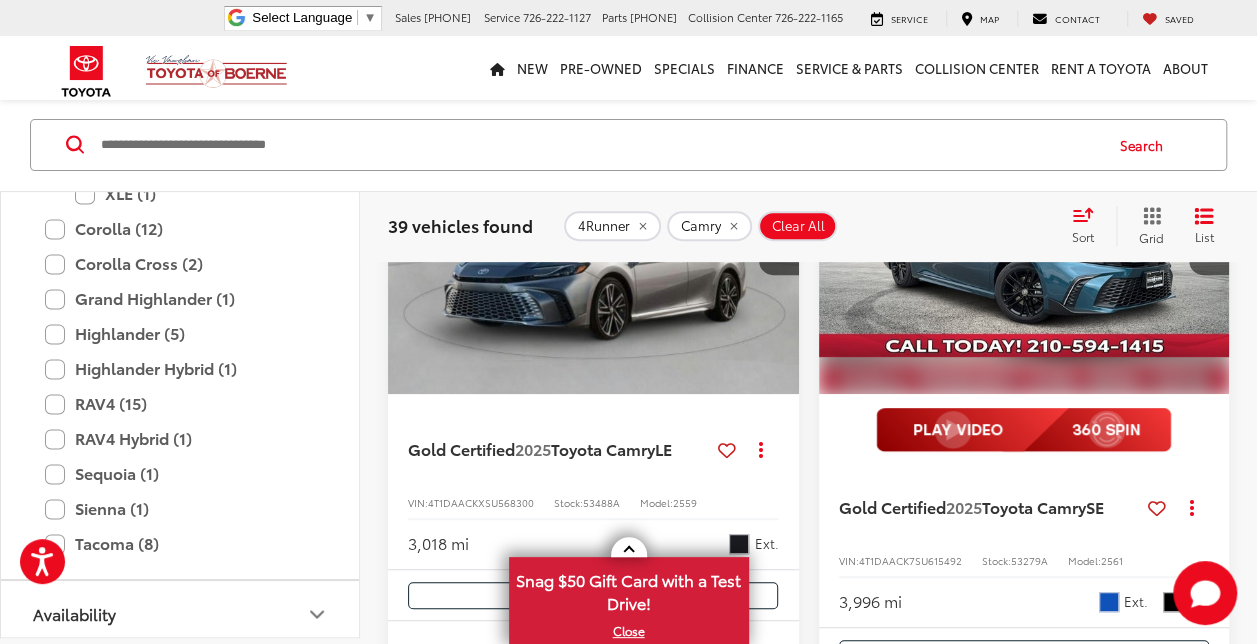 scroll, scrollTop: 269, scrollLeft: 0, axis: vertical 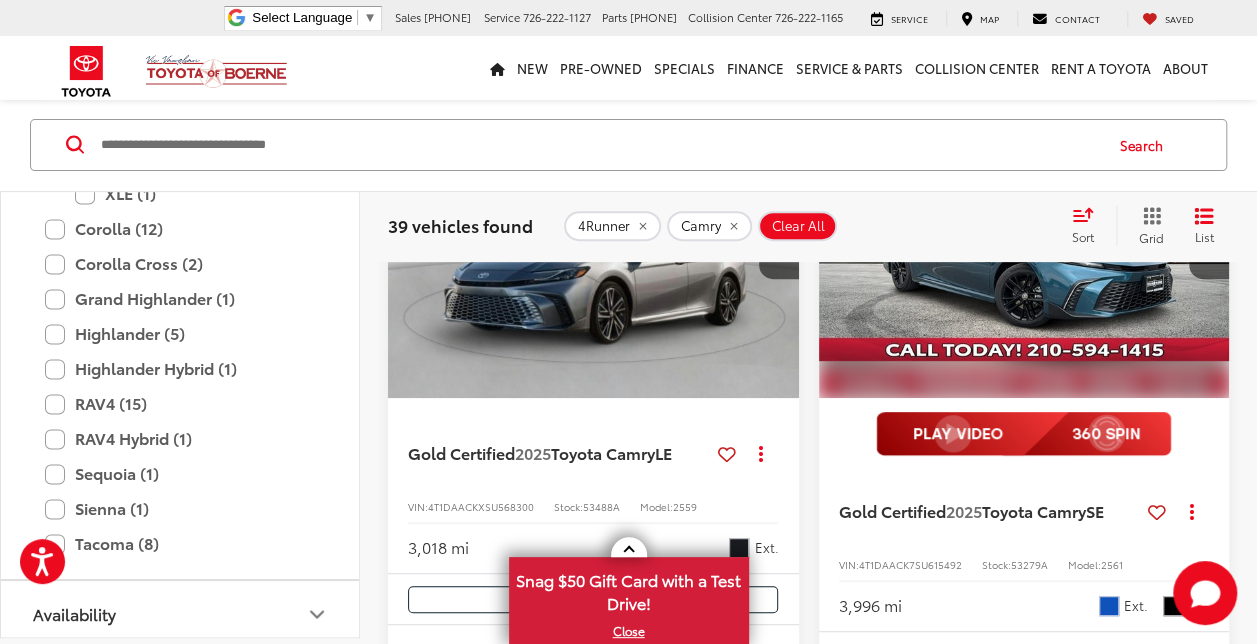 click at bounding box center (1023, 434) 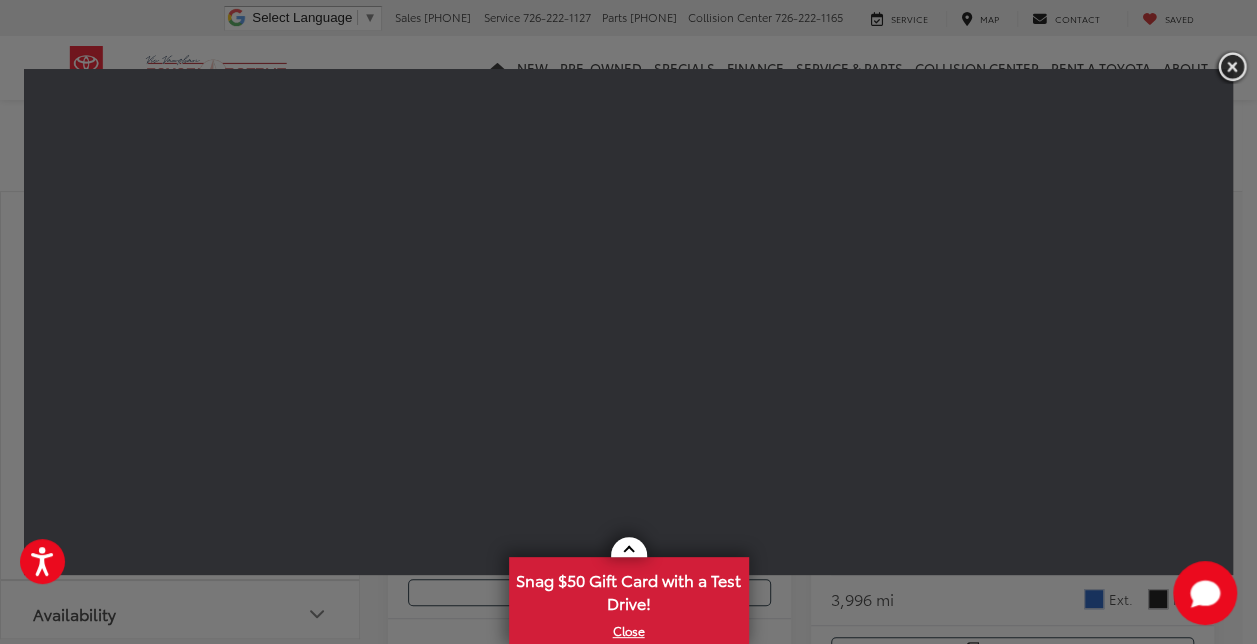 click at bounding box center [1232, 66] 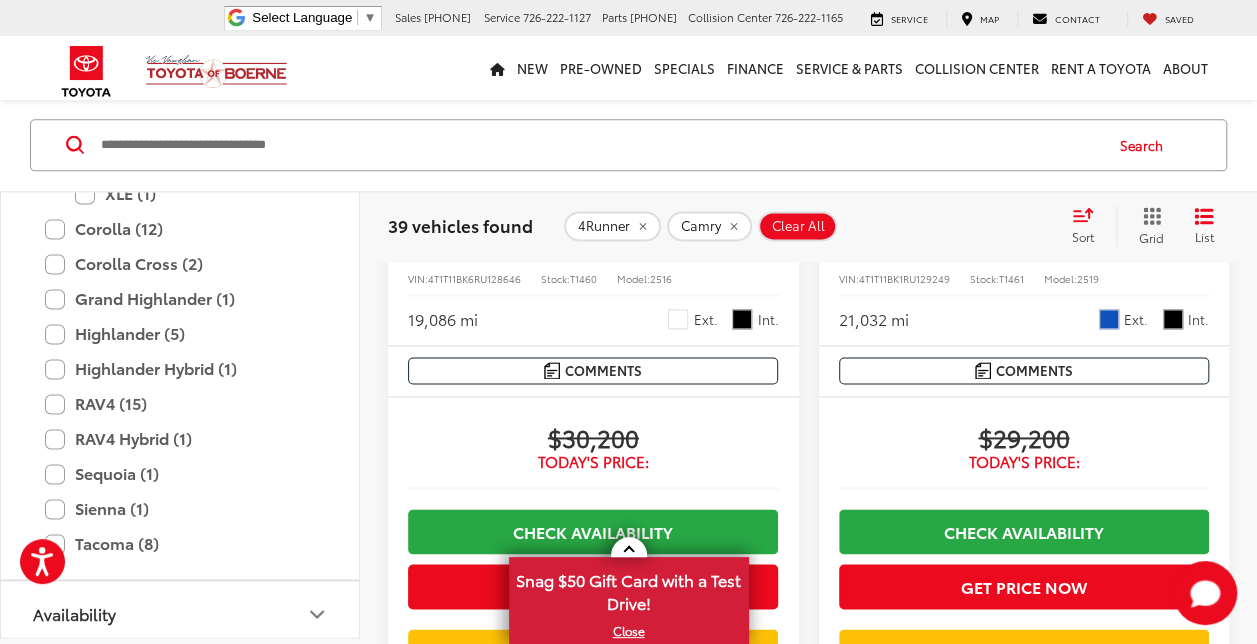 scroll, scrollTop: 5002, scrollLeft: 0, axis: vertical 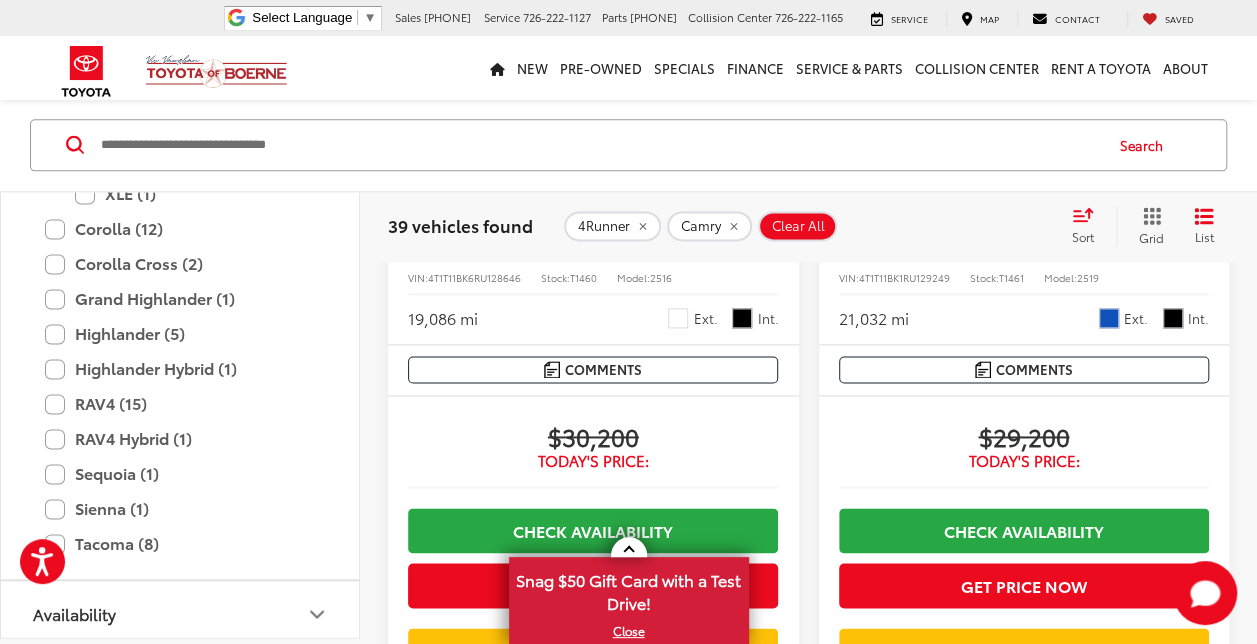 click at bounding box center (1023, 147) 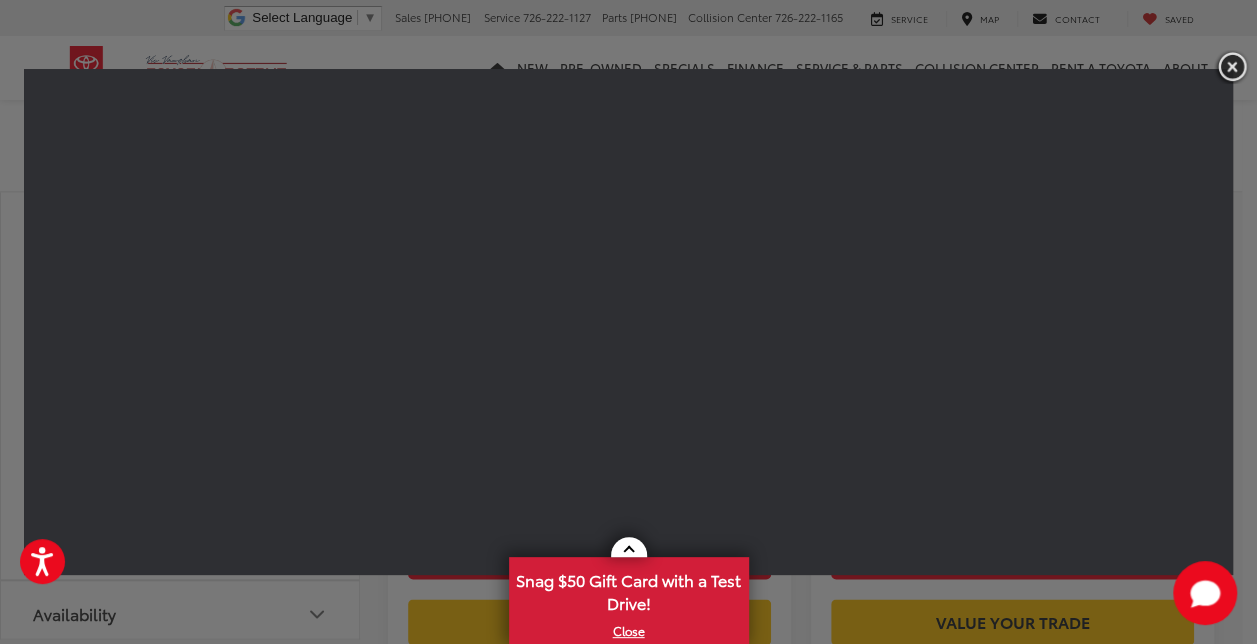 click at bounding box center (1232, 66) 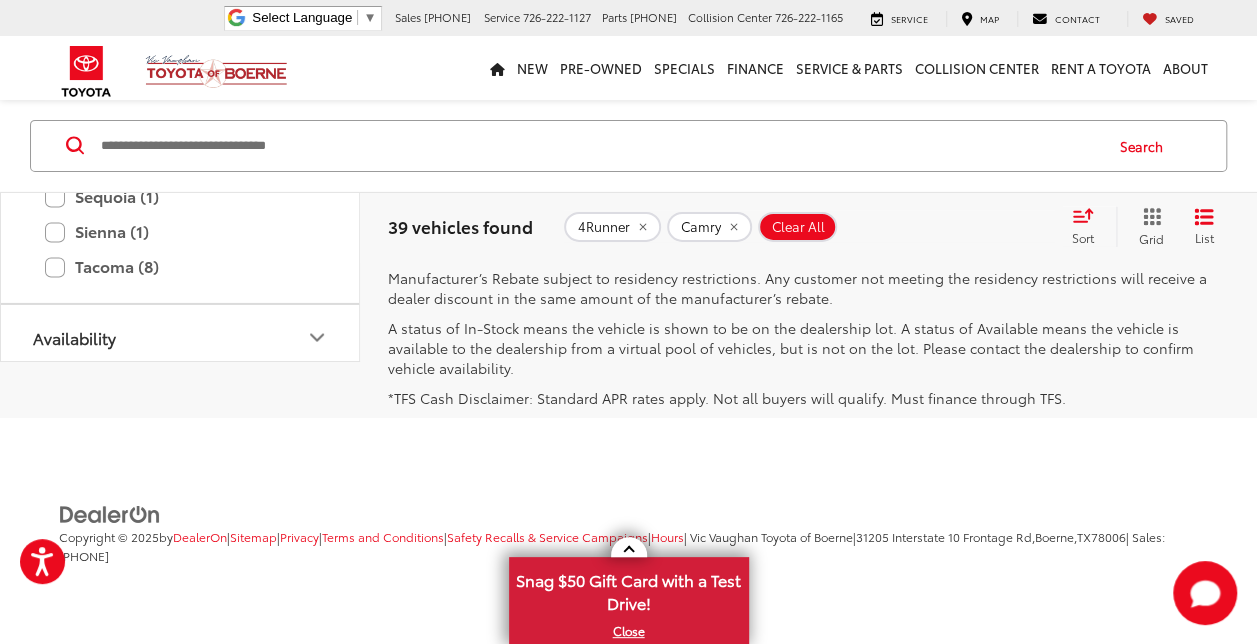 scroll, scrollTop: 7156, scrollLeft: 0, axis: vertical 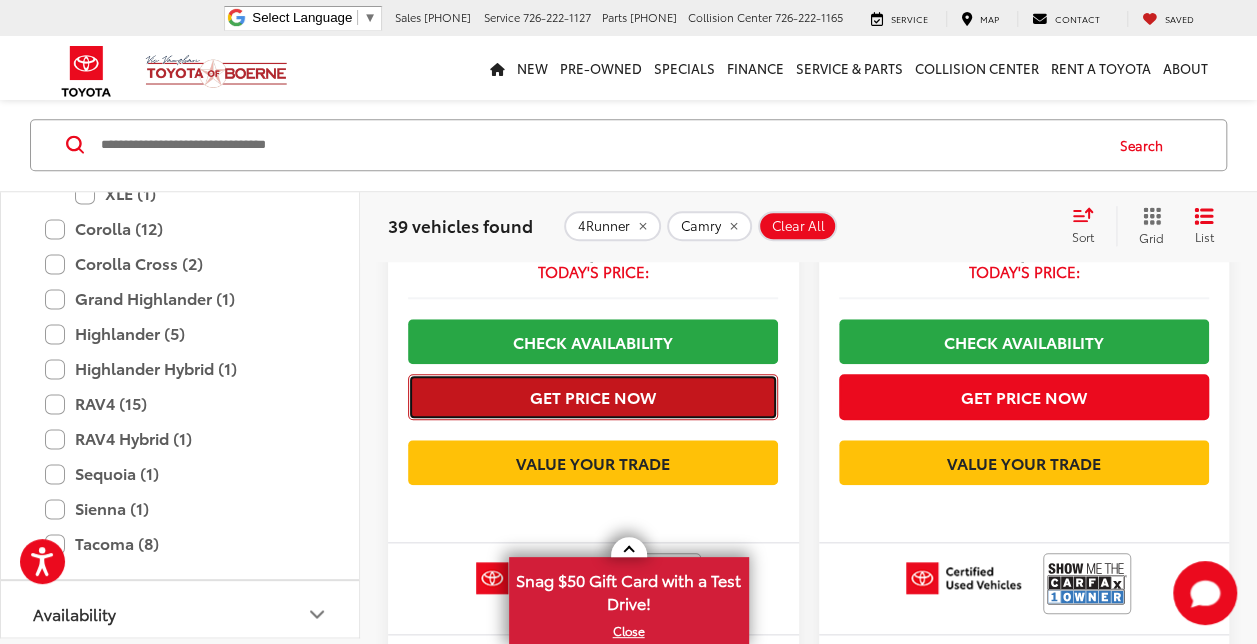click on "Get Price Now" at bounding box center [593, 396] 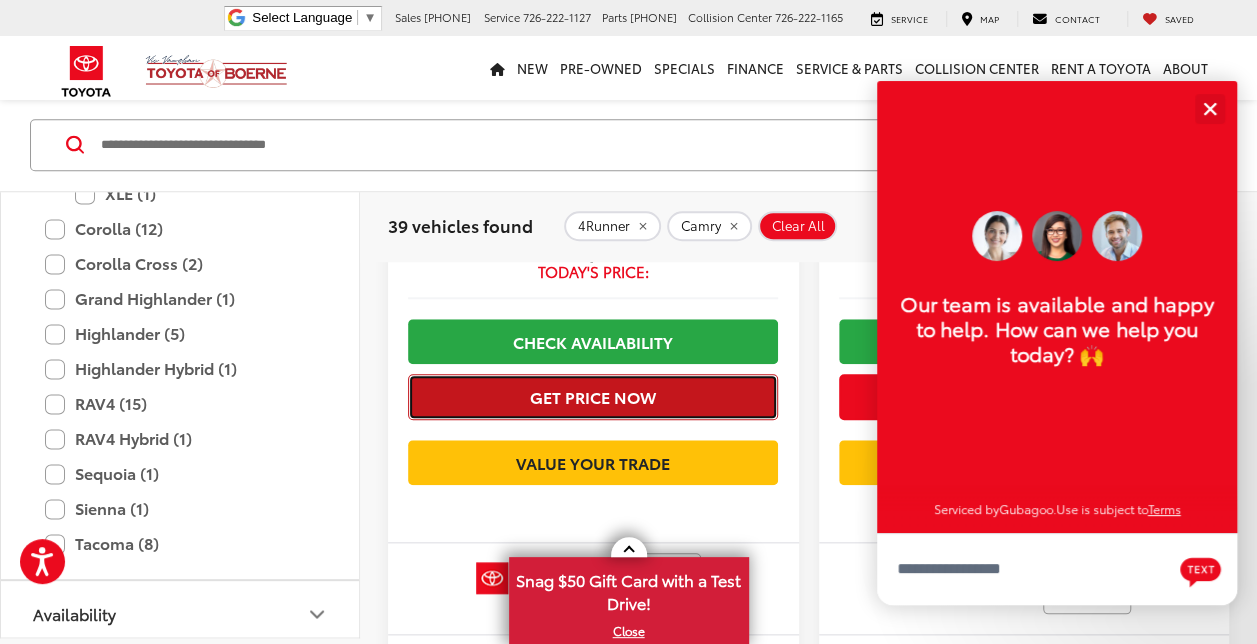 scroll, scrollTop: 24, scrollLeft: 0, axis: vertical 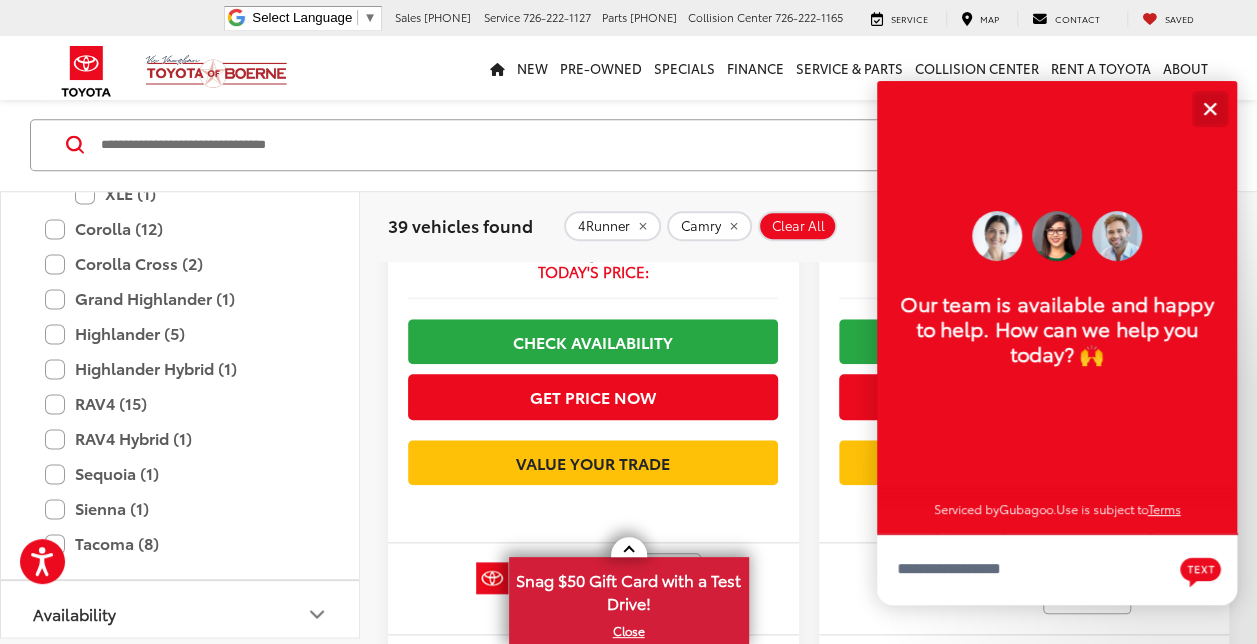 click at bounding box center [1209, 108] 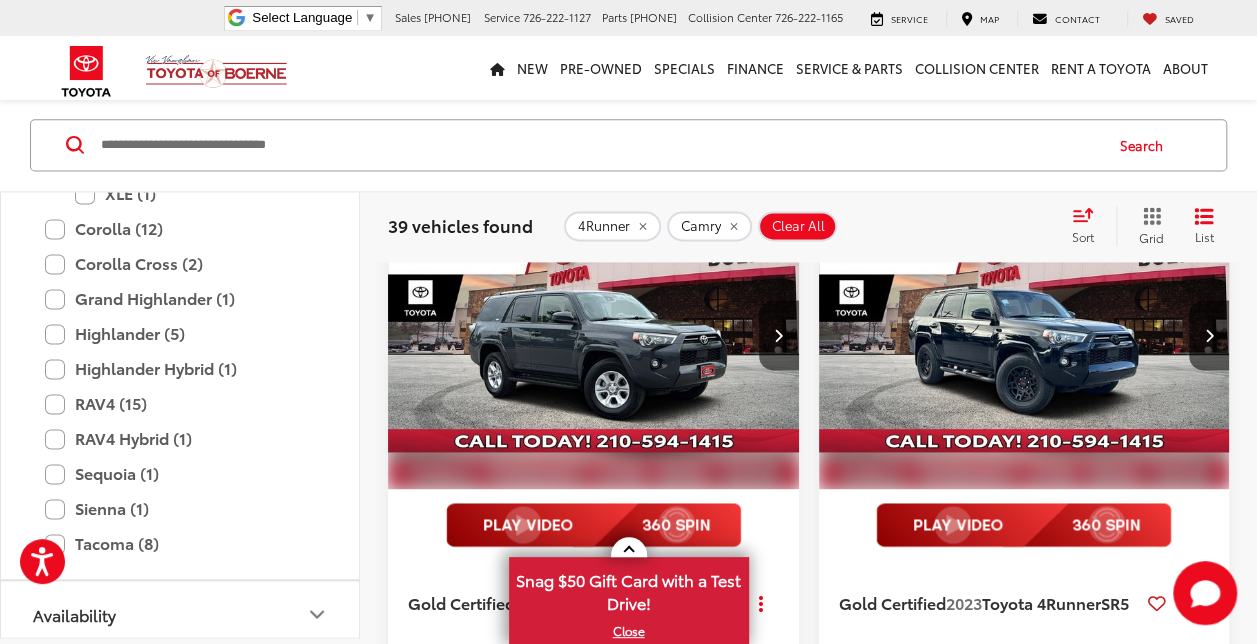 scroll, scrollTop: 1288, scrollLeft: 0, axis: vertical 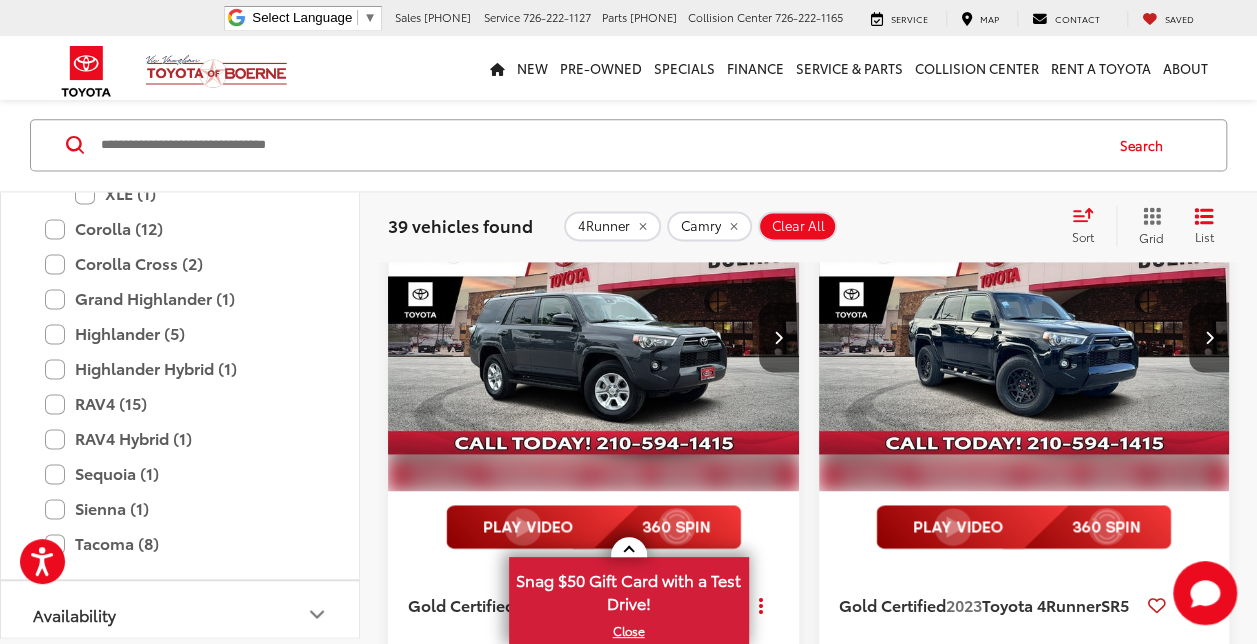 click at bounding box center [1025, 337] 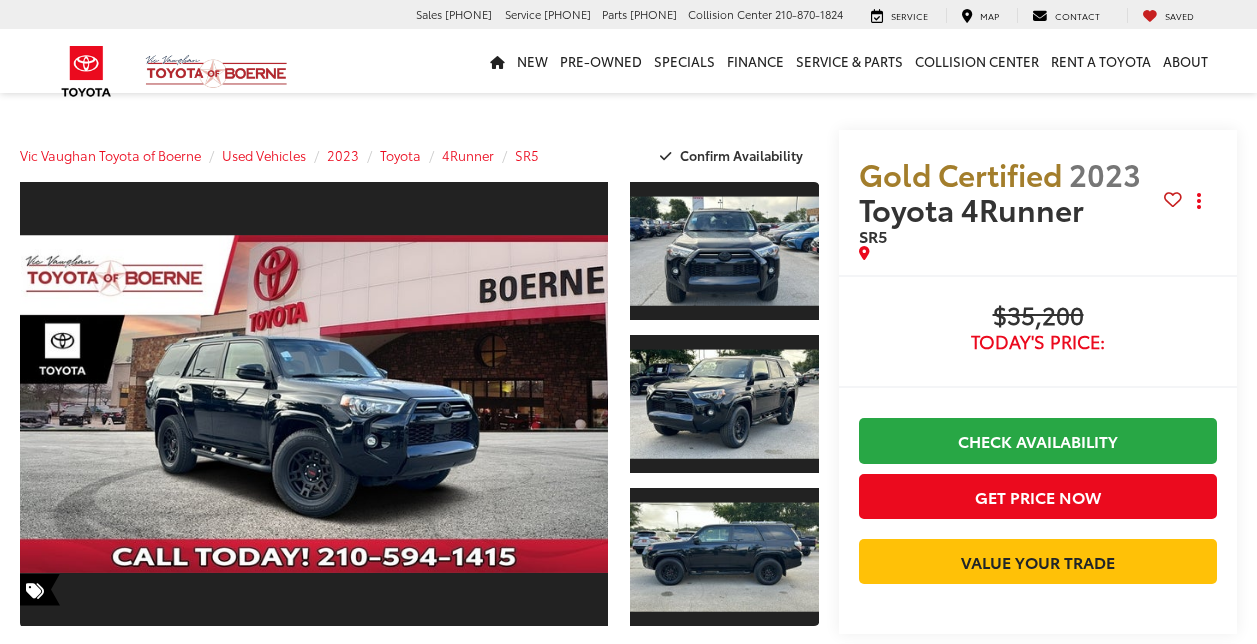 scroll, scrollTop: 0, scrollLeft: 0, axis: both 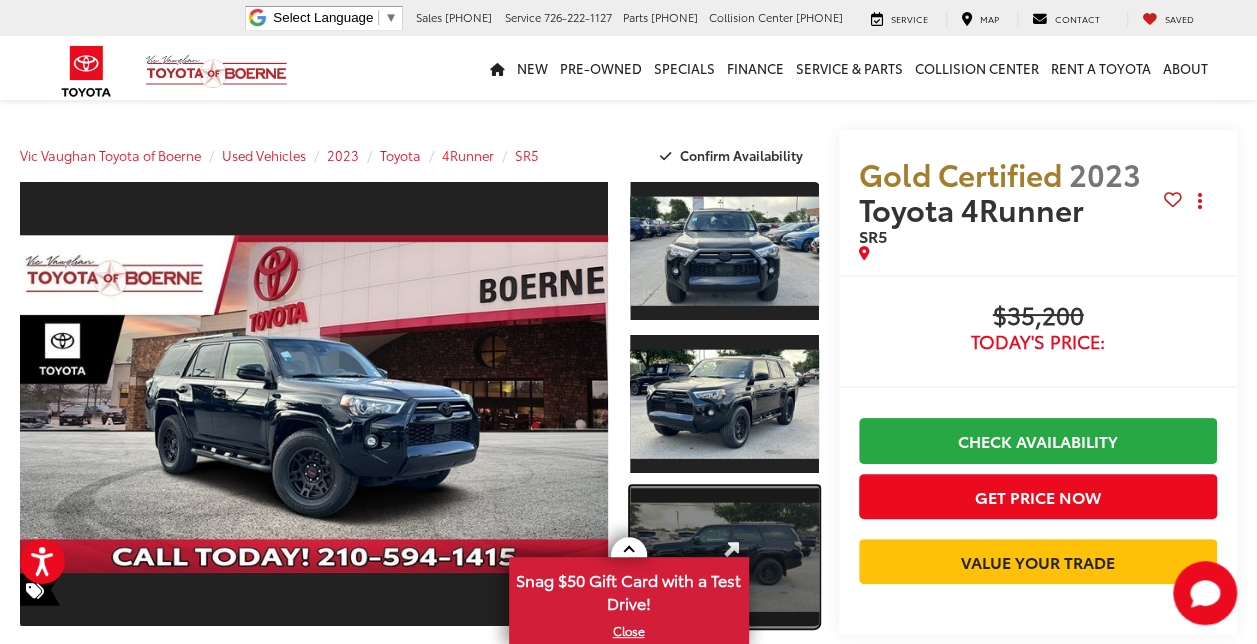 click at bounding box center [724, 557] 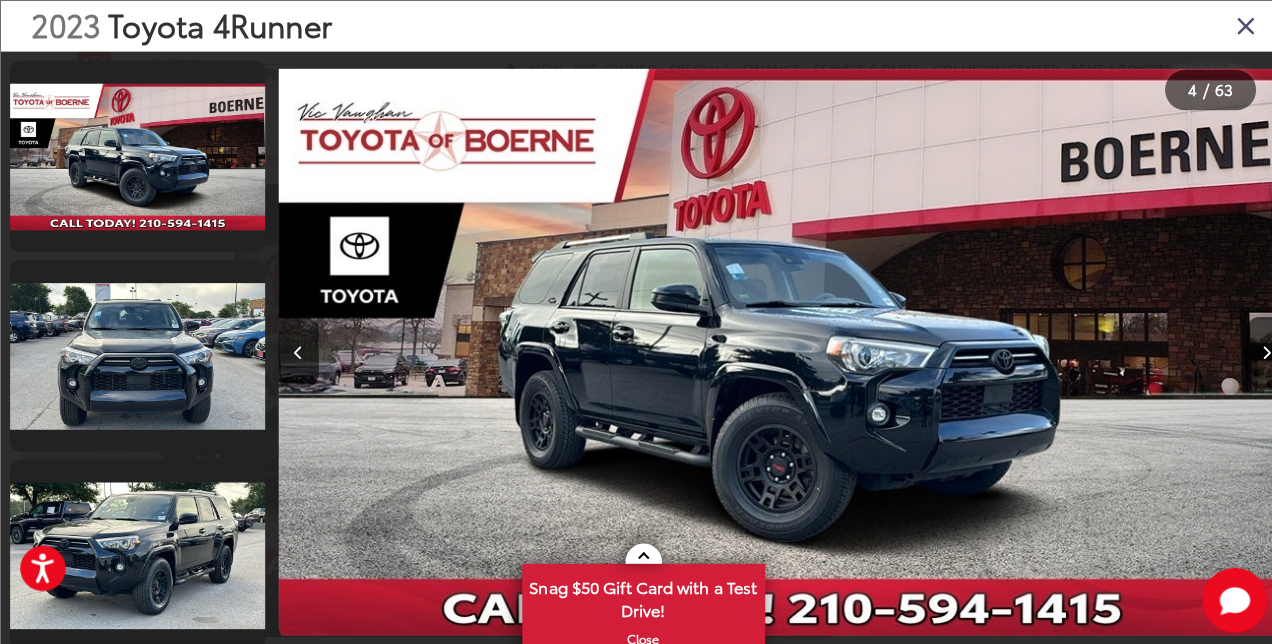 scroll, scrollTop: 398, scrollLeft: 0, axis: vertical 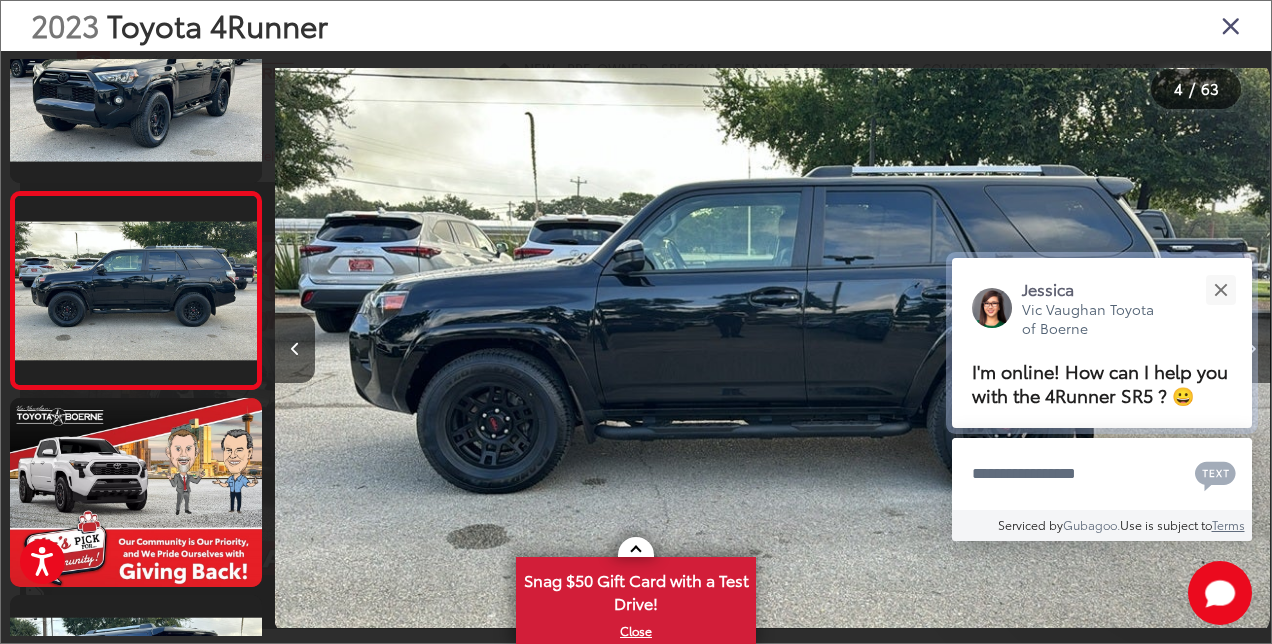 click on "[FIRST] Vic Vaughan Toyota of Boerne I'm online! How can I help you with the 4Runner SR5 ? 😀" at bounding box center [1102, 343] 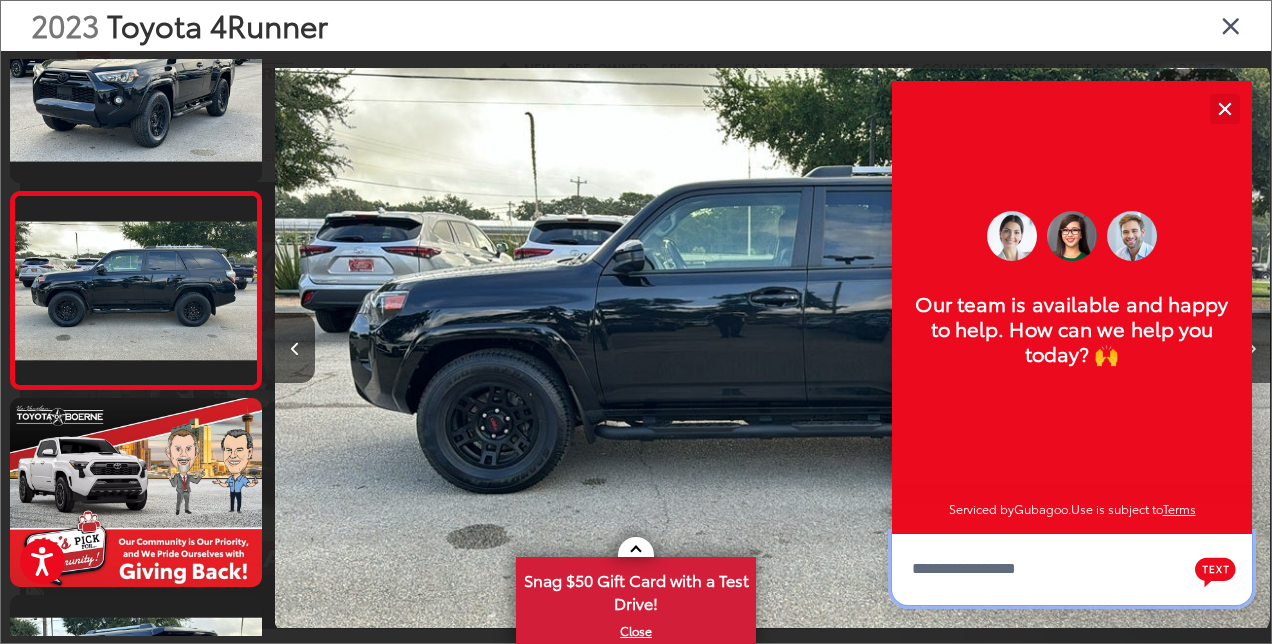 scroll, scrollTop: 24, scrollLeft: 0, axis: vertical 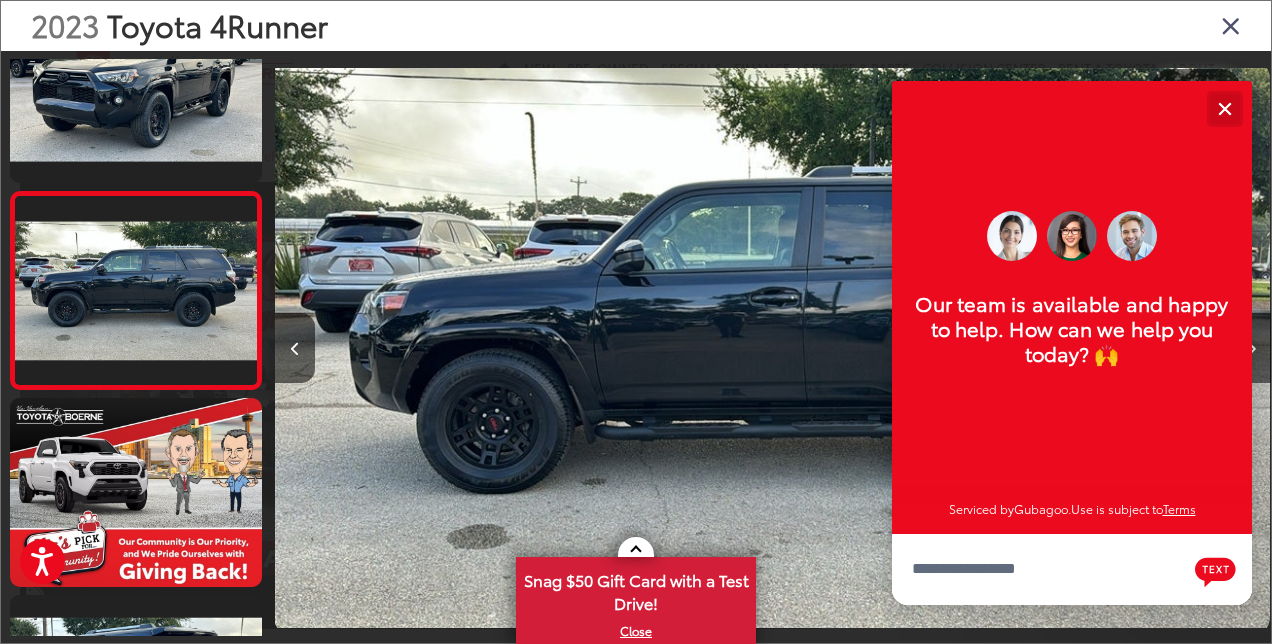 click at bounding box center [1224, 108] 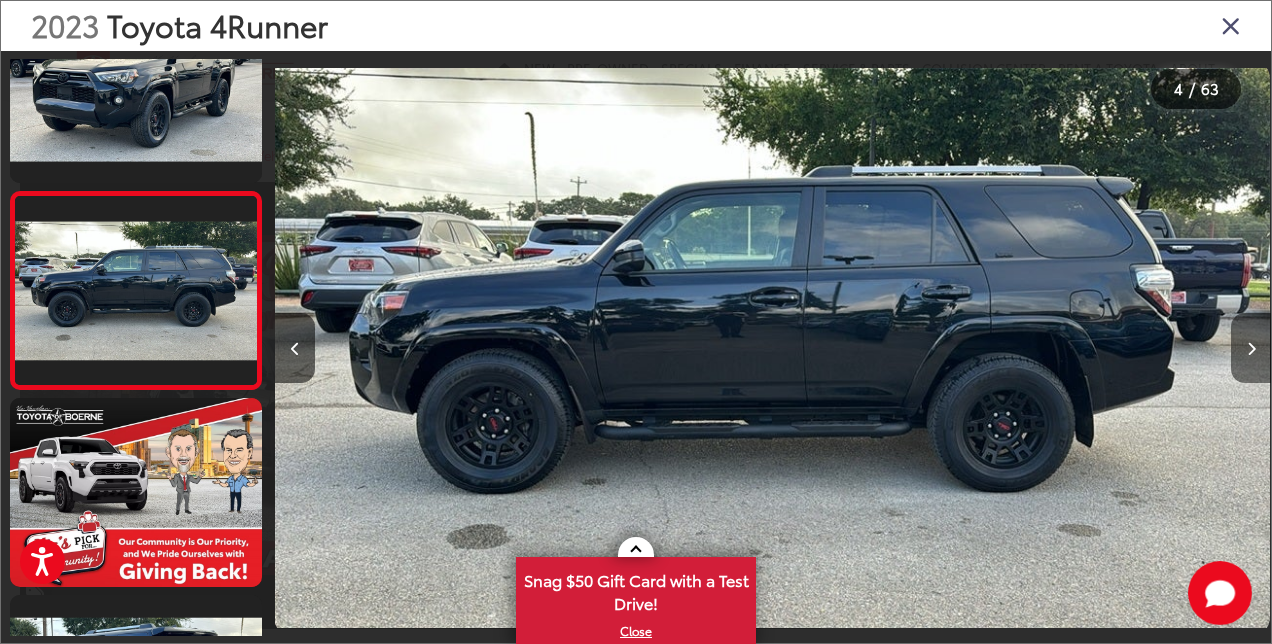 click at bounding box center (1251, 348) 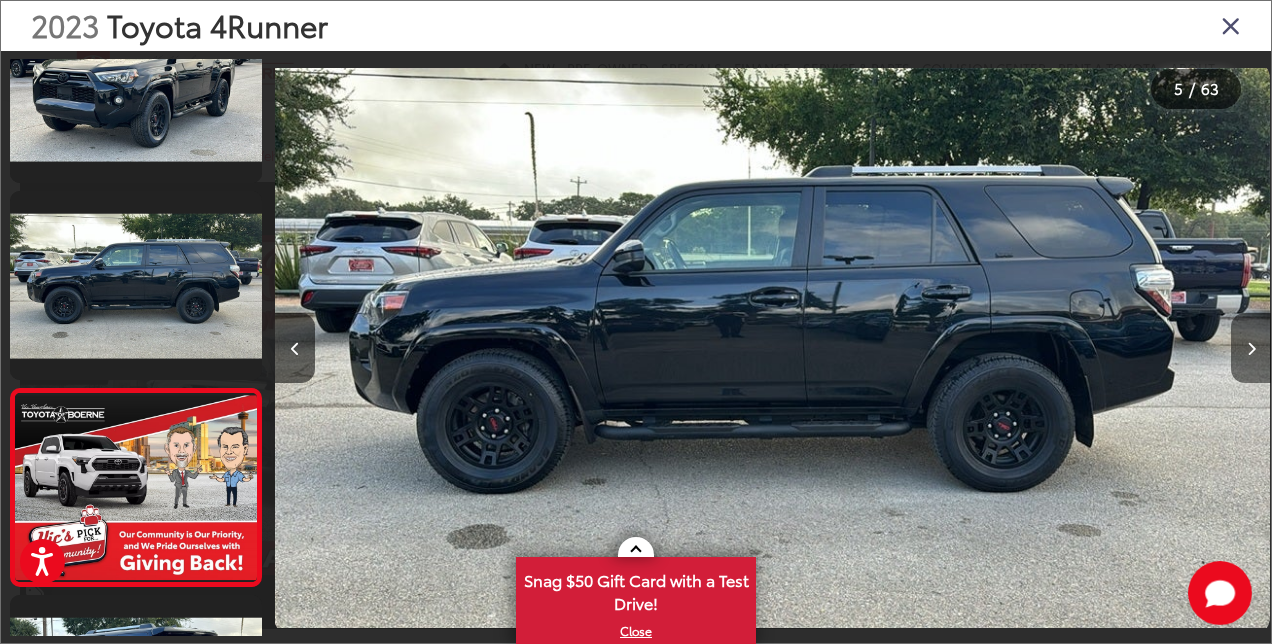 scroll, scrollTop: 0, scrollLeft: 3261, axis: horizontal 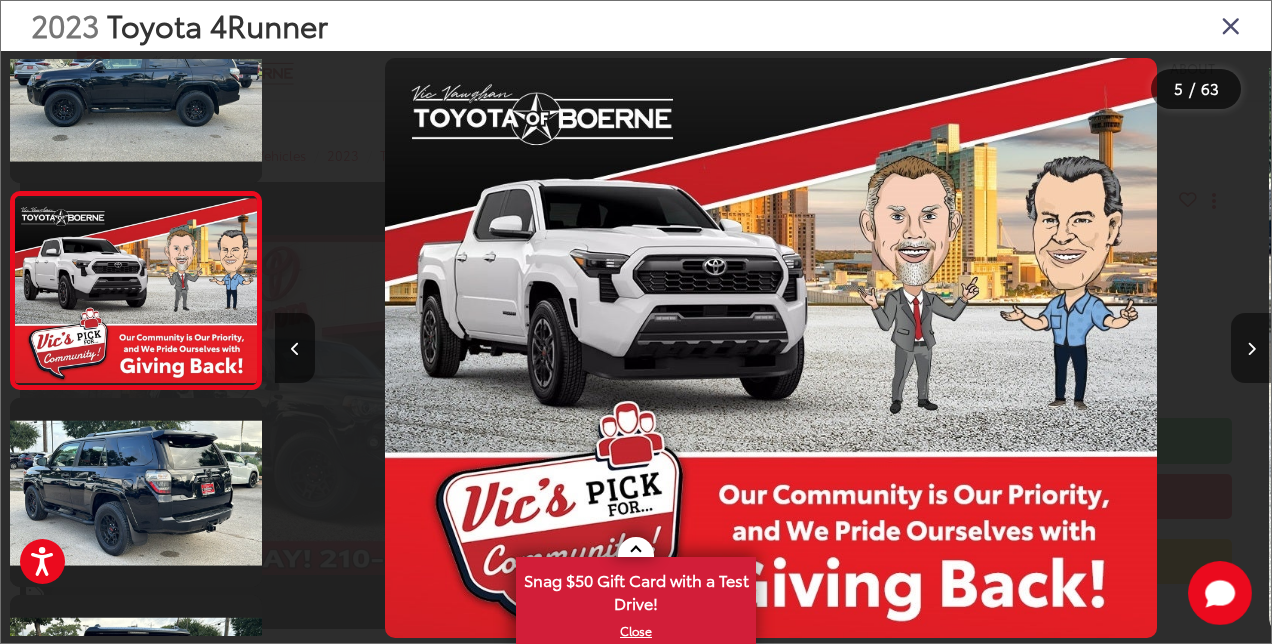 click at bounding box center [1251, 348] 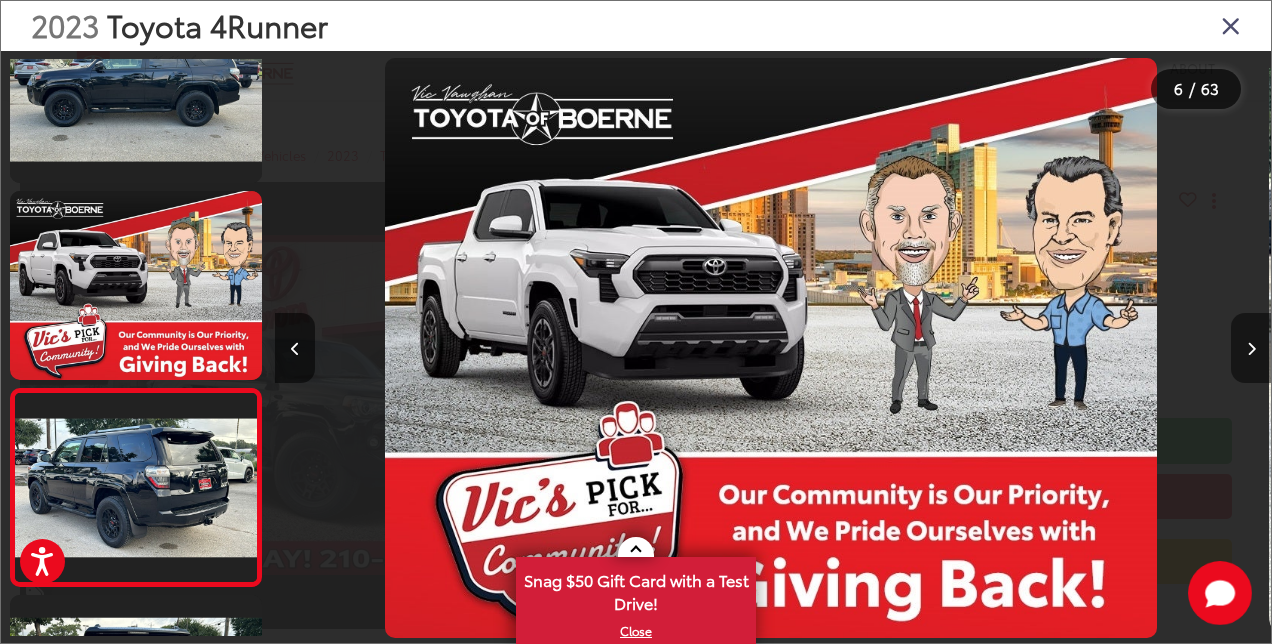scroll, scrollTop: 0, scrollLeft: 4220, axis: horizontal 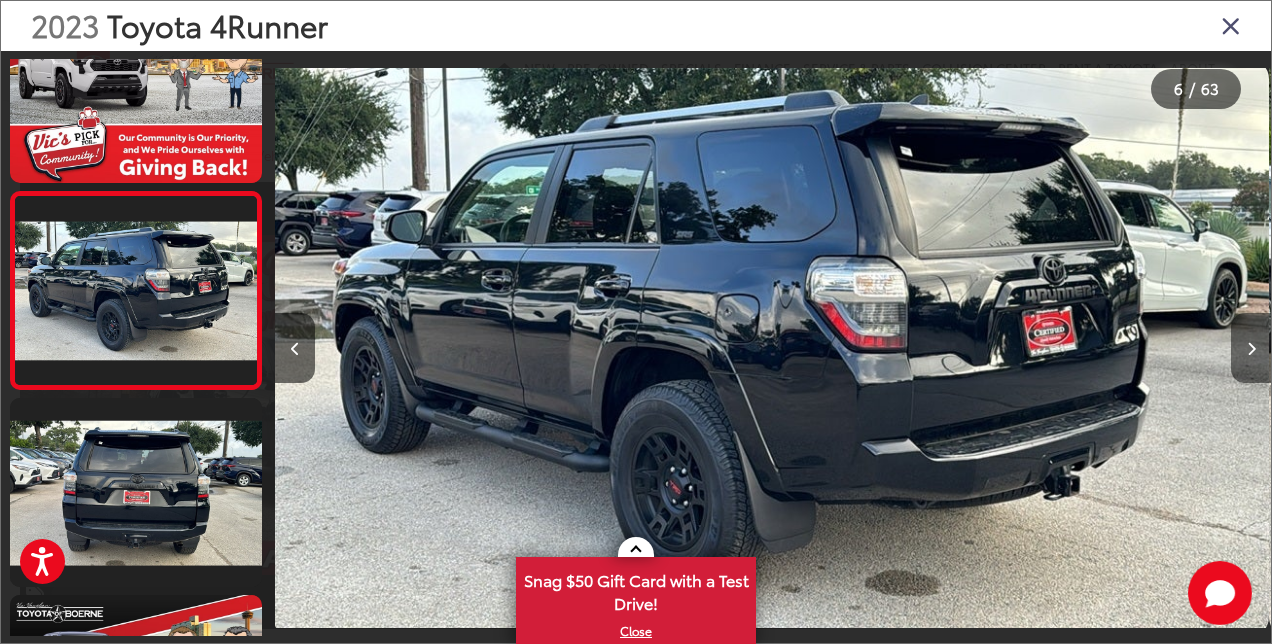 click at bounding box center (1251, 348) 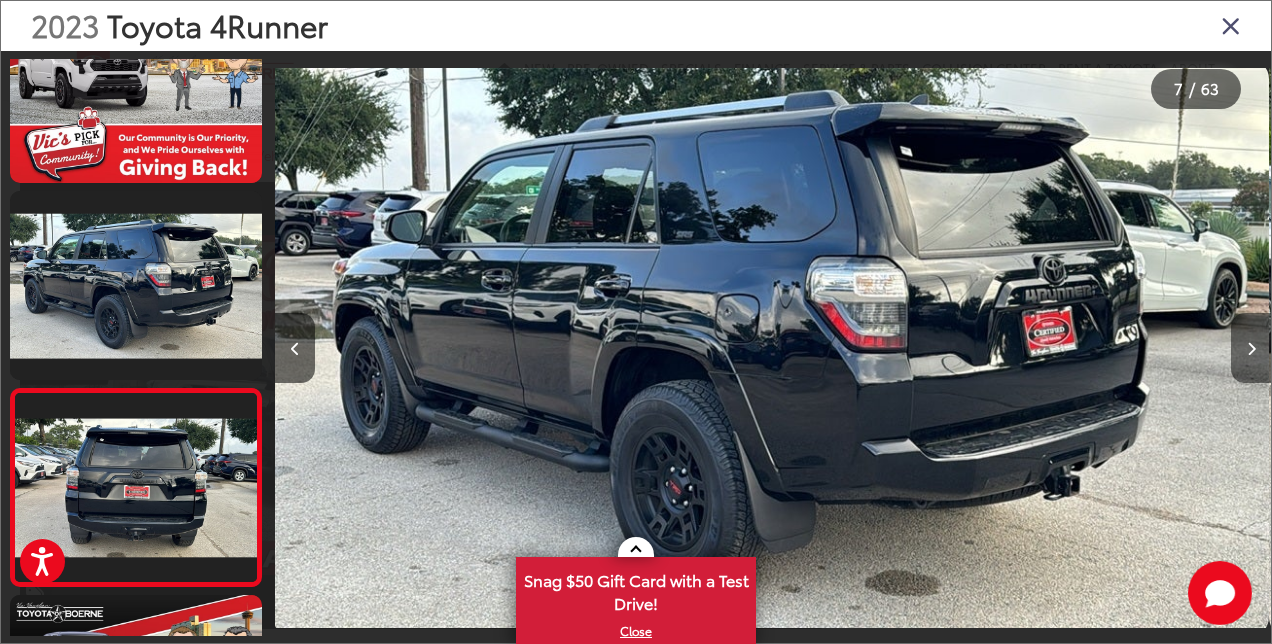 scroll, scrollTop: 0, scrollLeft: 5180, axis: horizontal 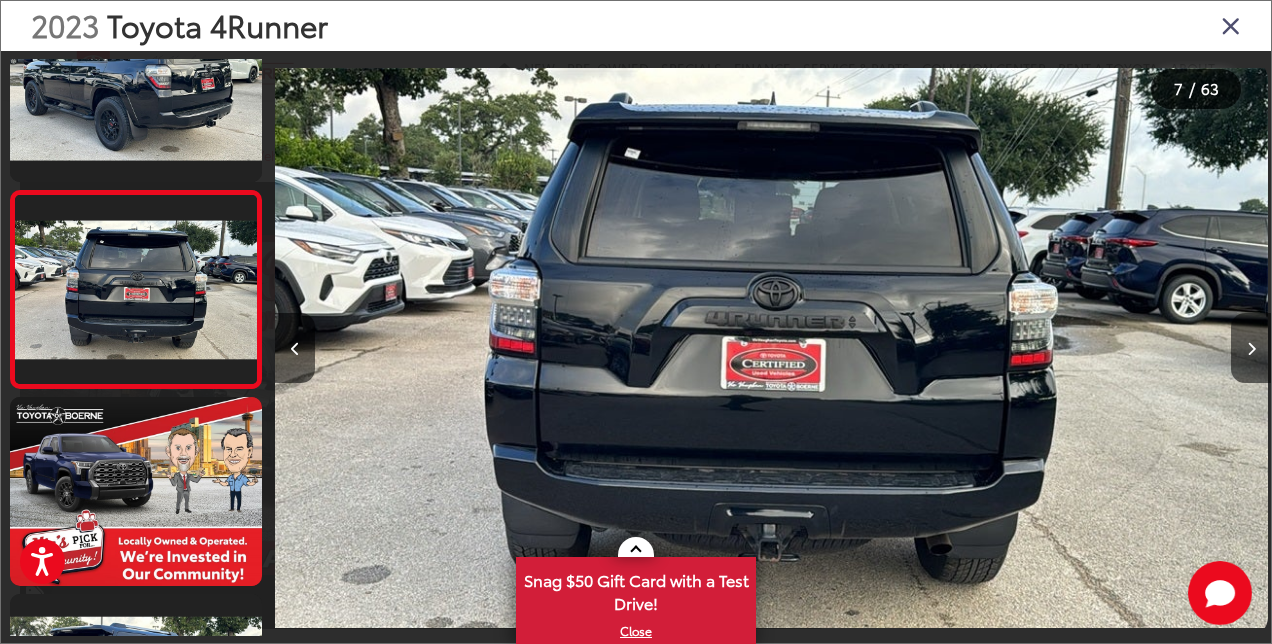 click at bounding box center (1231, 25) 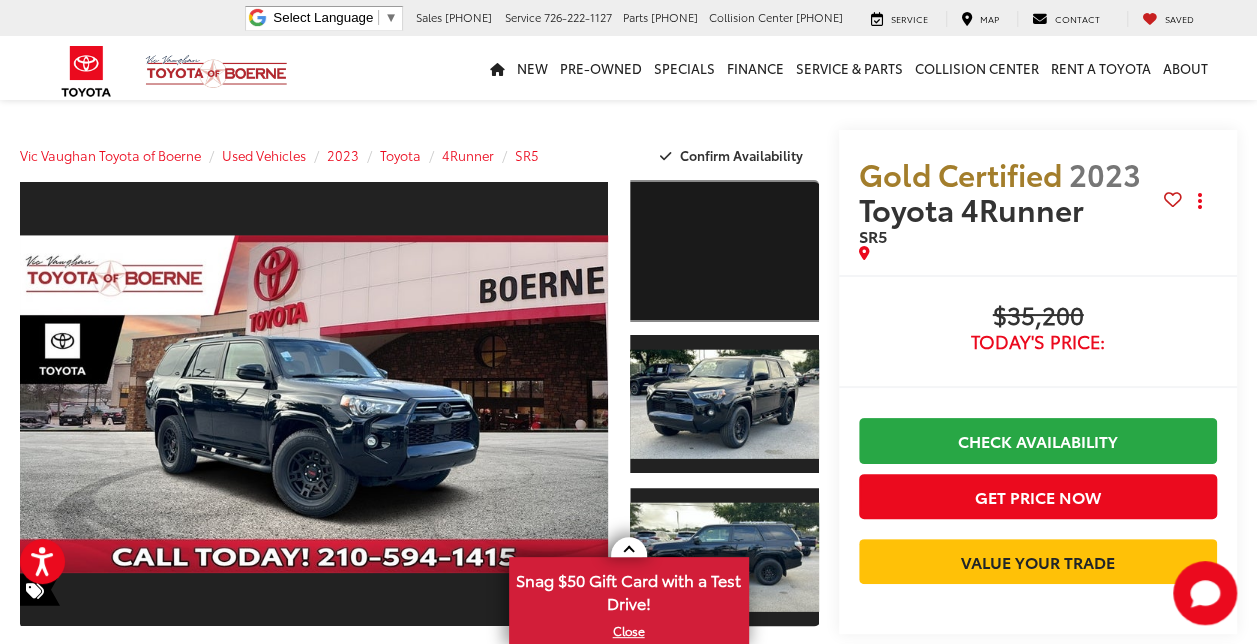 click at bounding box center [724, 251] 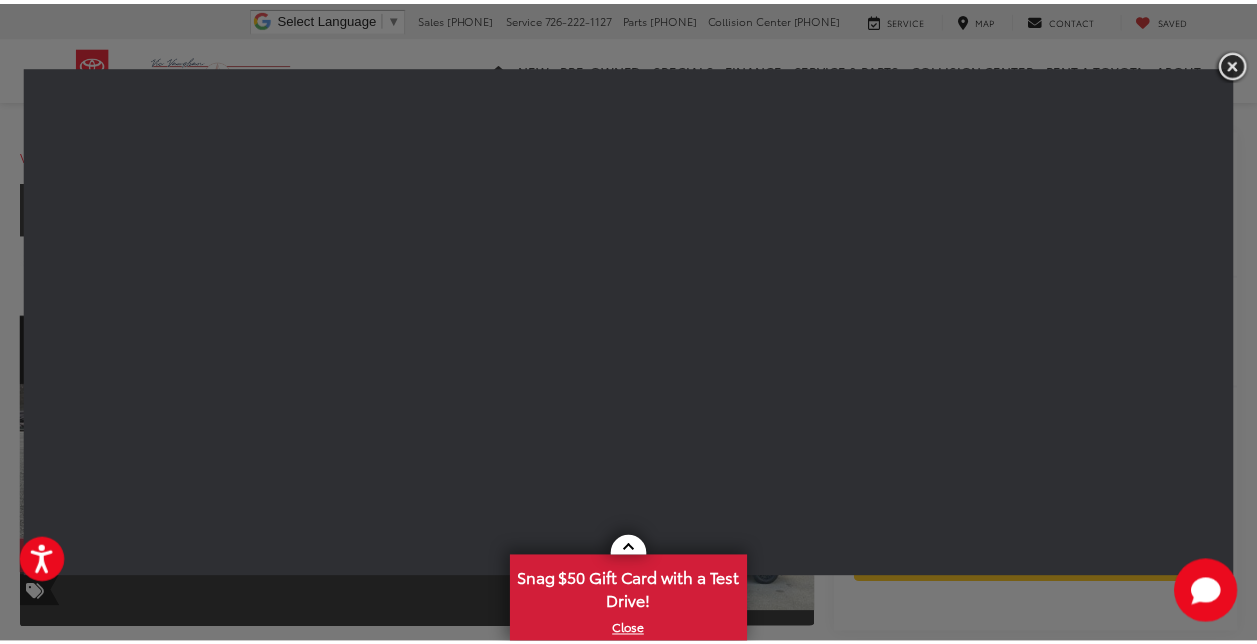scroll, scrollTop: 0, scrollLeft: 0, axis: both 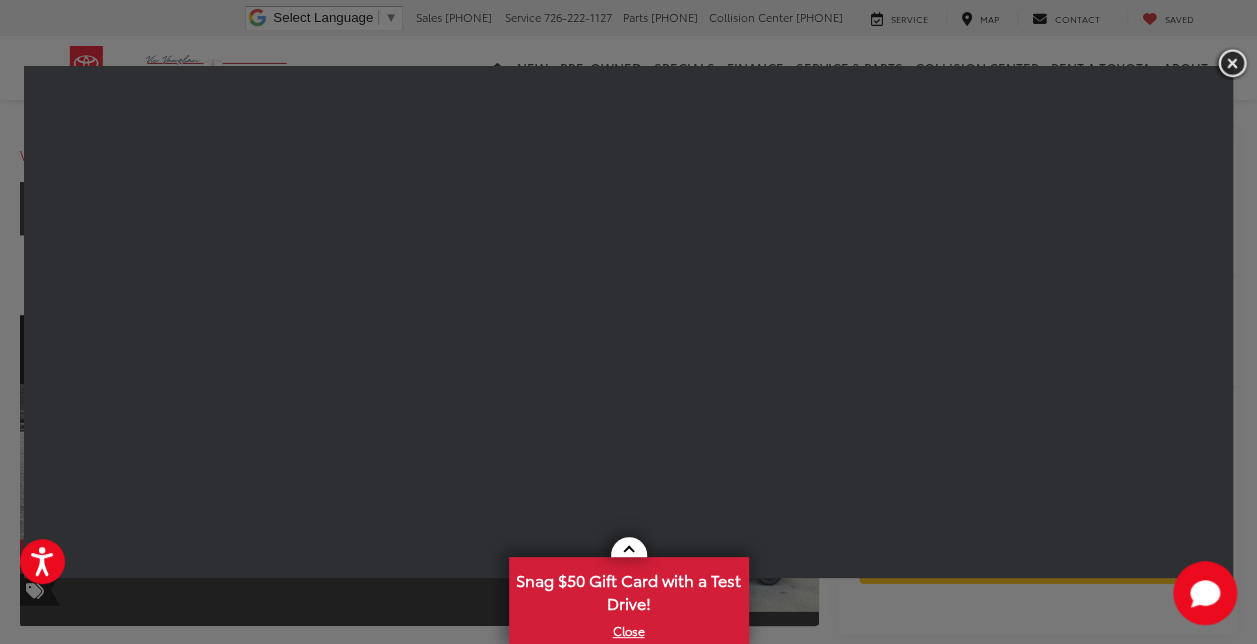 click at bounding box center (1232, 63) 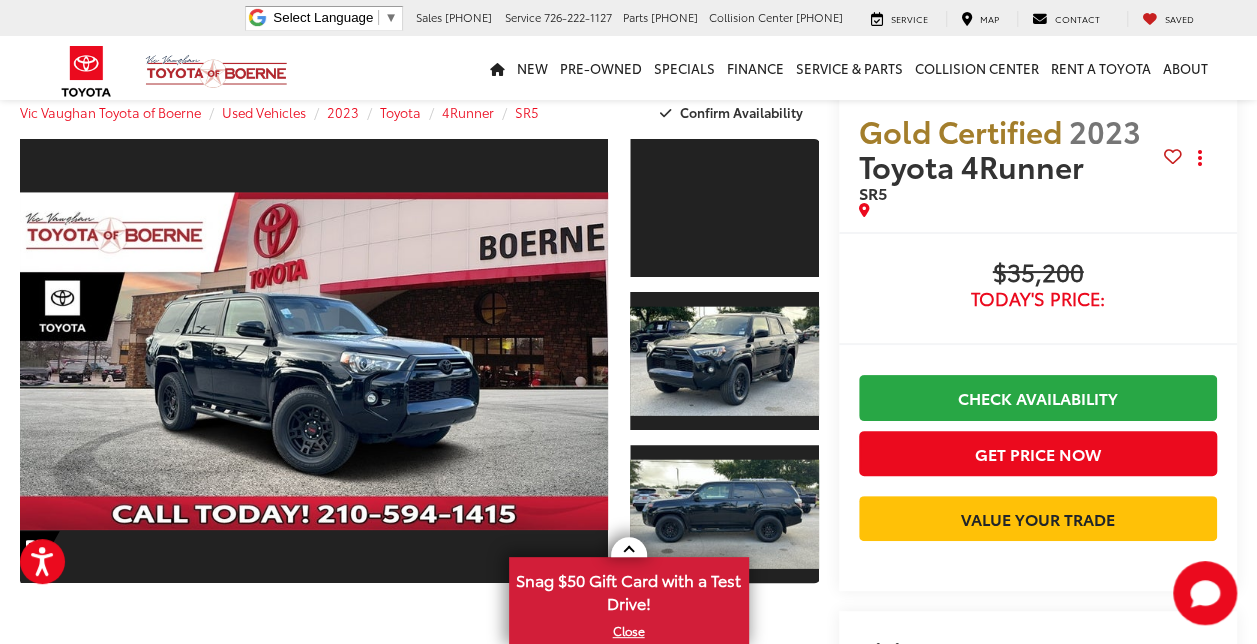 scroll, scrollTop: 0, scrollLeft: 0, axis: both 